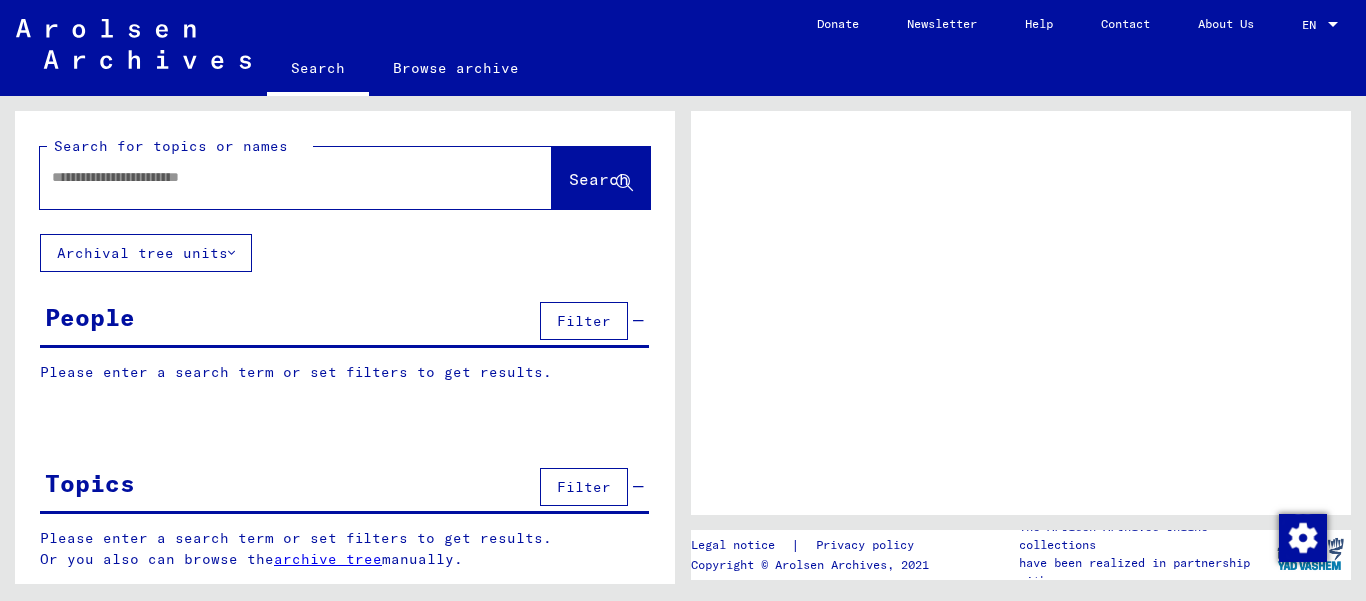 scroll, scrollTop: 0, scrollLeft: 0, axis: both 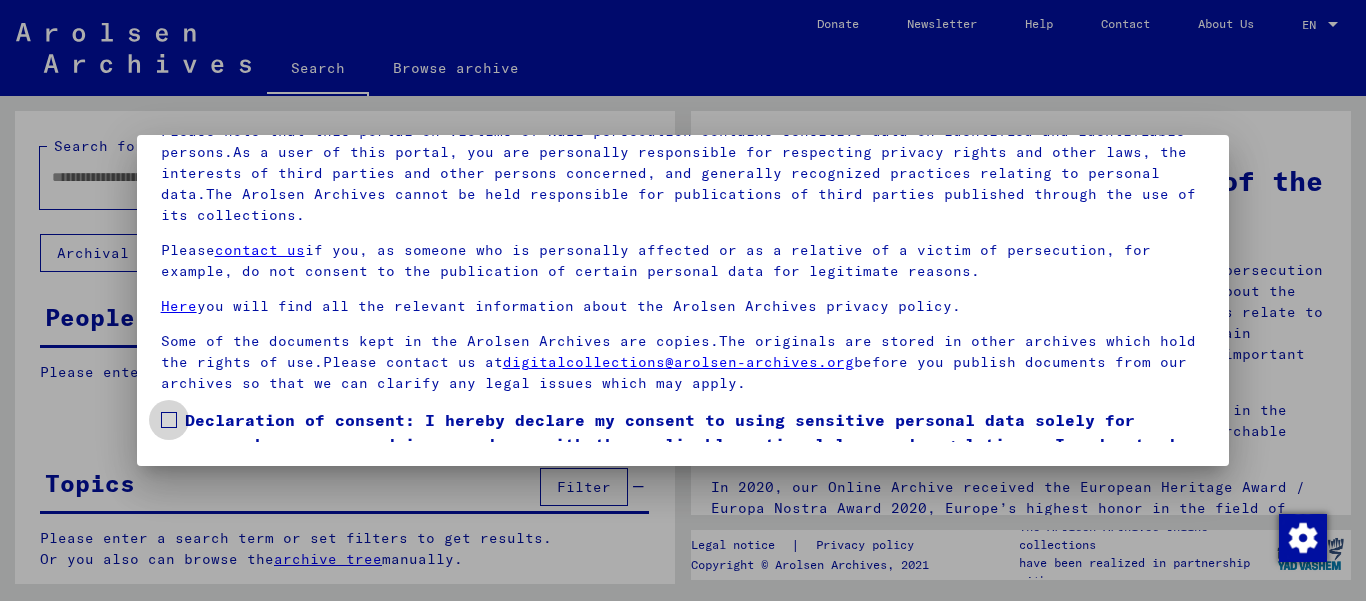 click at bounding box center (169, 420) 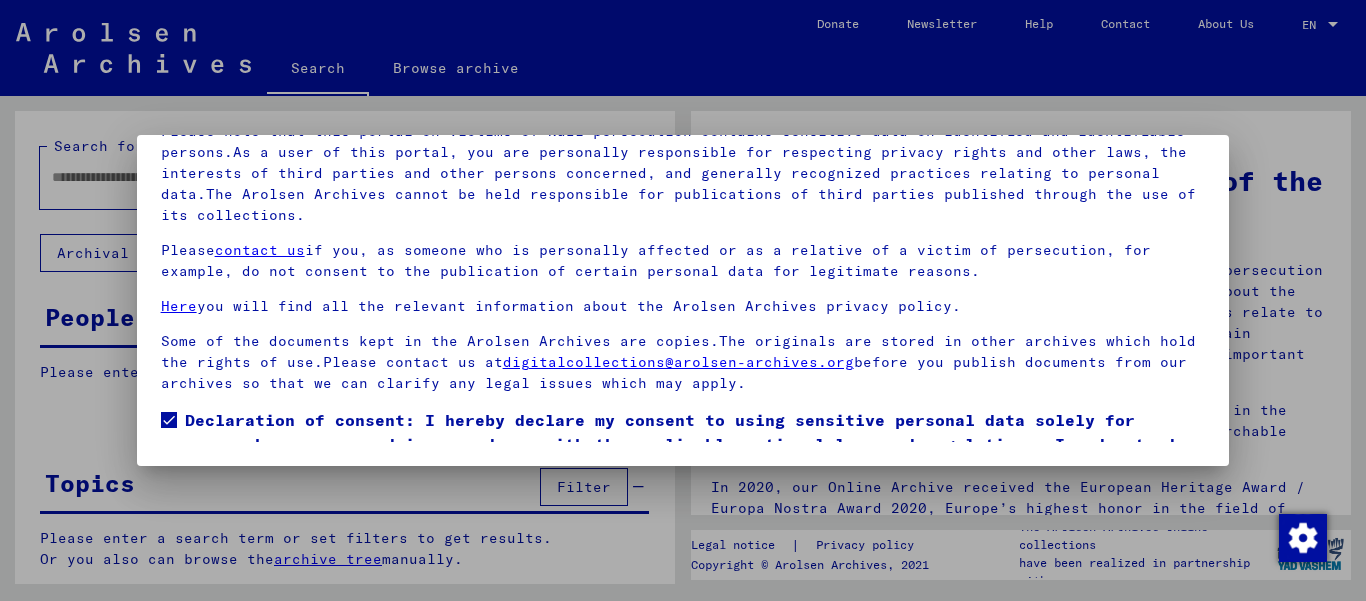 scroll, scrollTop: 86, scrollLeft: 0, axis: vertical 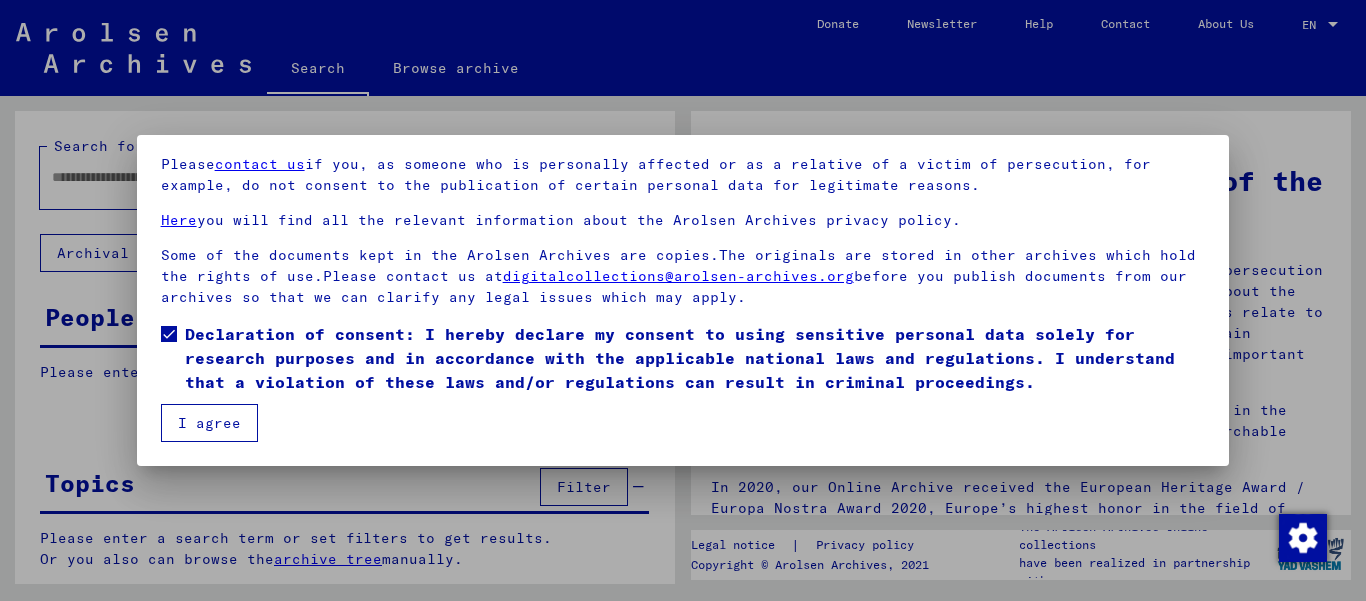 drag, startPoint x: 209, startPoint y: 419, endPoint x: 223, endPoint y: 419, distance: 14 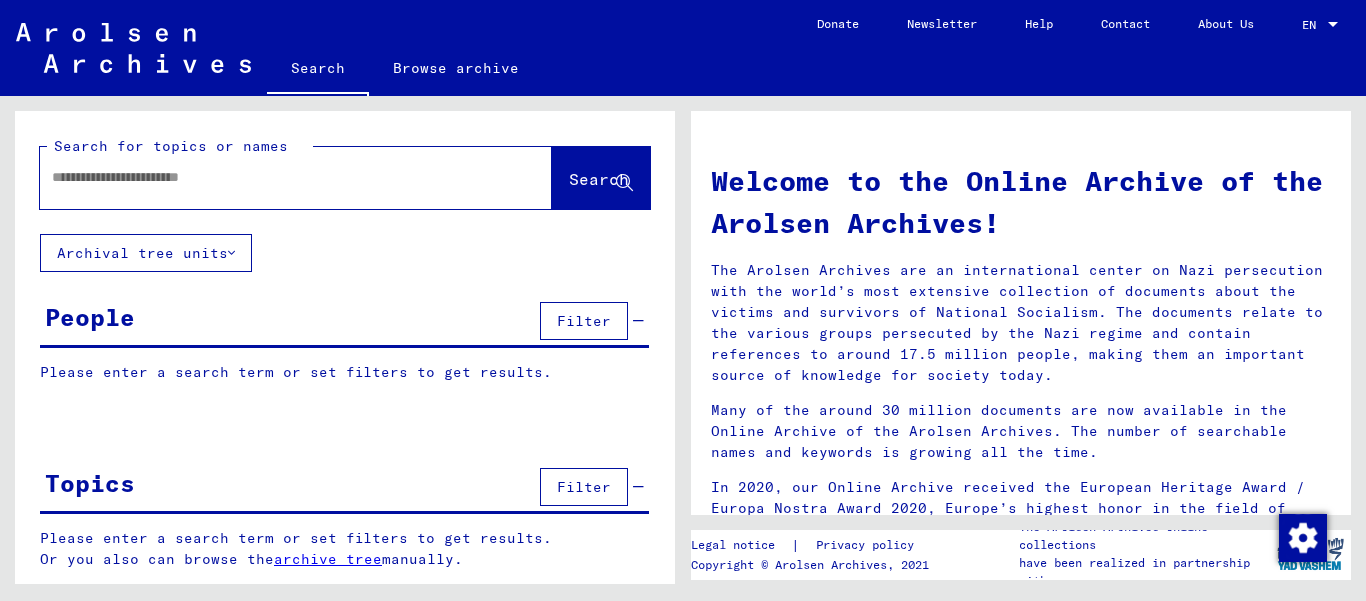 click at bounding box center (272, 177) 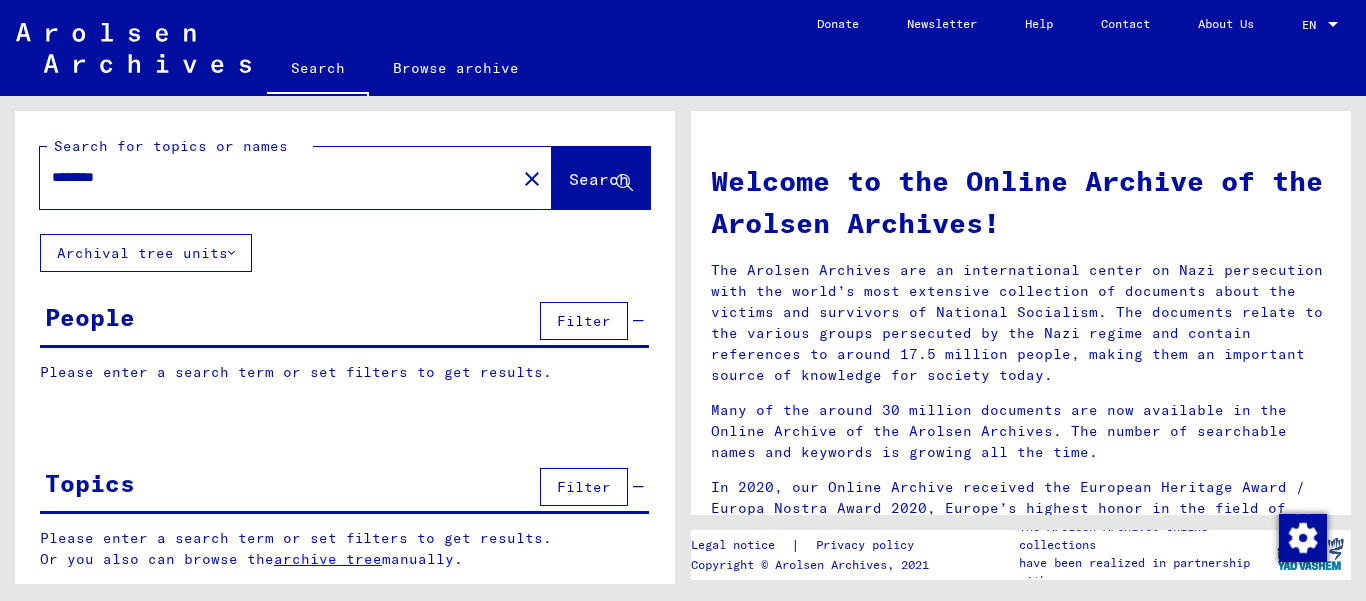 type on "********" 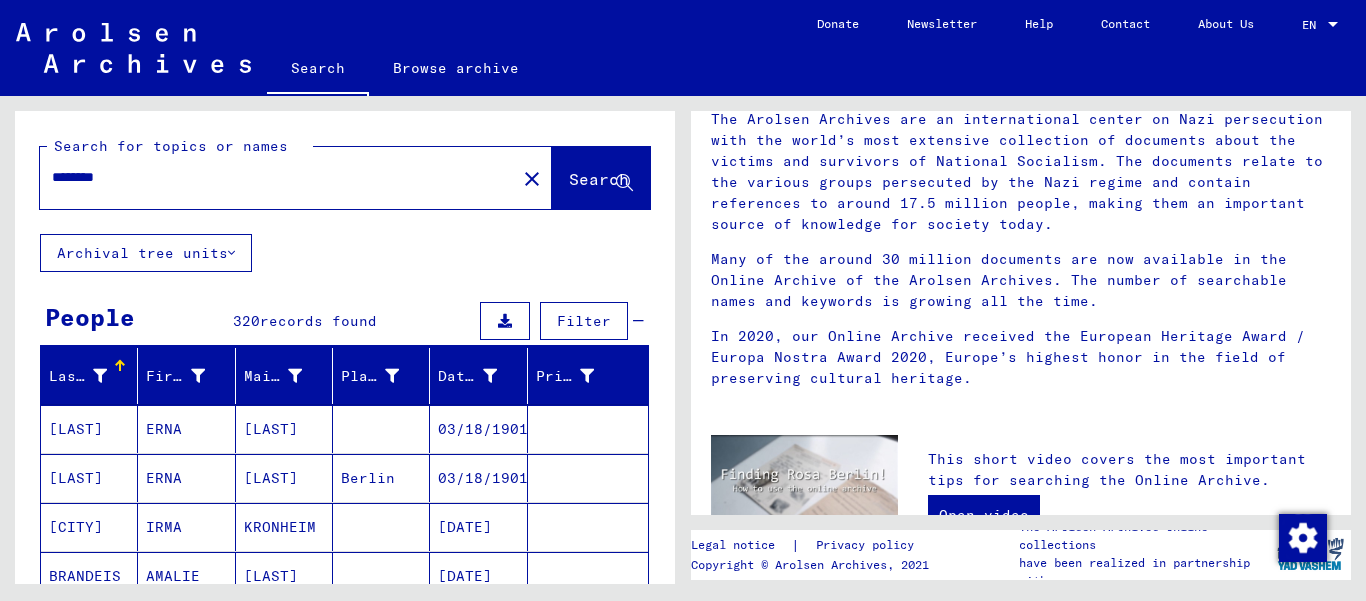 scroll, scrollTop: 171, scrollLeft: 0, axis: vertical 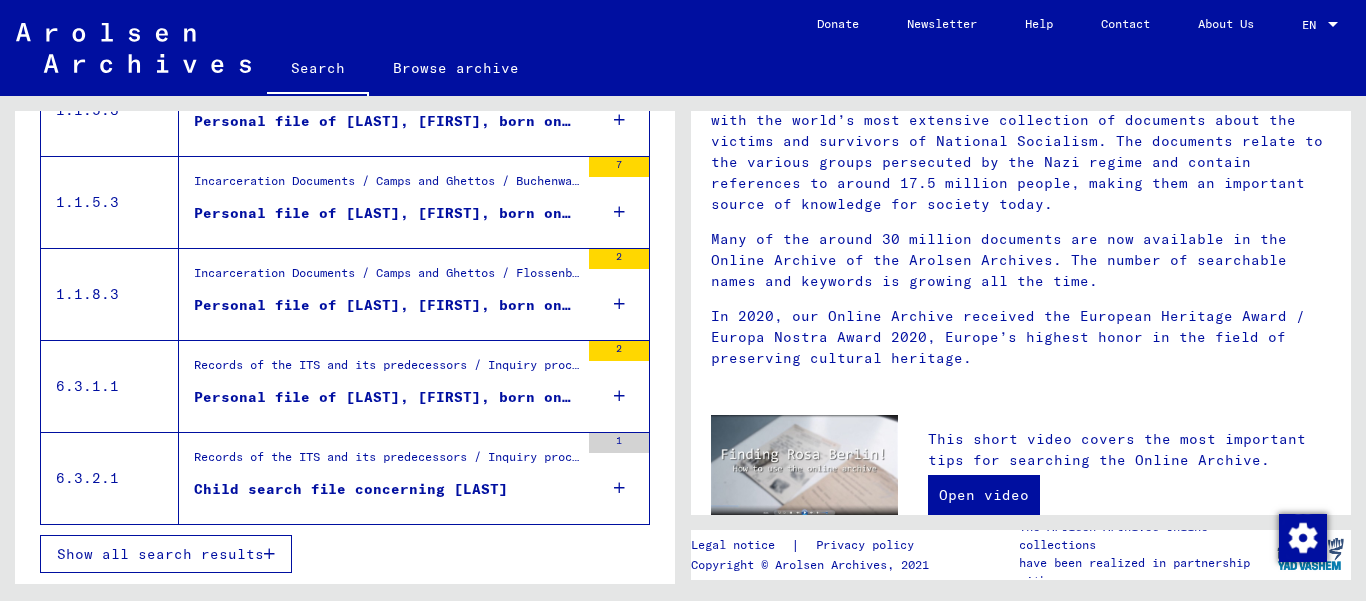 click on "Records of the ITS and its predecessors / Inquiry processing / Case files of Child Tracing Branch 1947 - 1951 / Files of children identified by name / Children search files C" at bounding box center [386, 462] 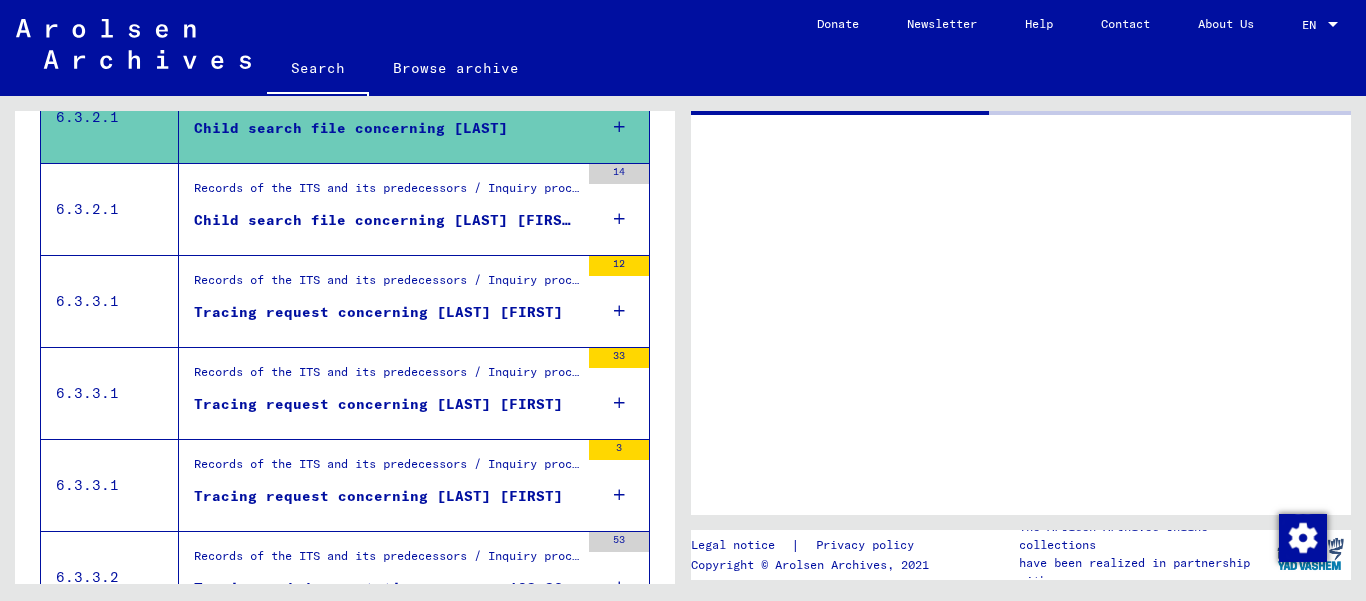 scroll, scrollTop: 0, scrollLeft: 0, axis: both 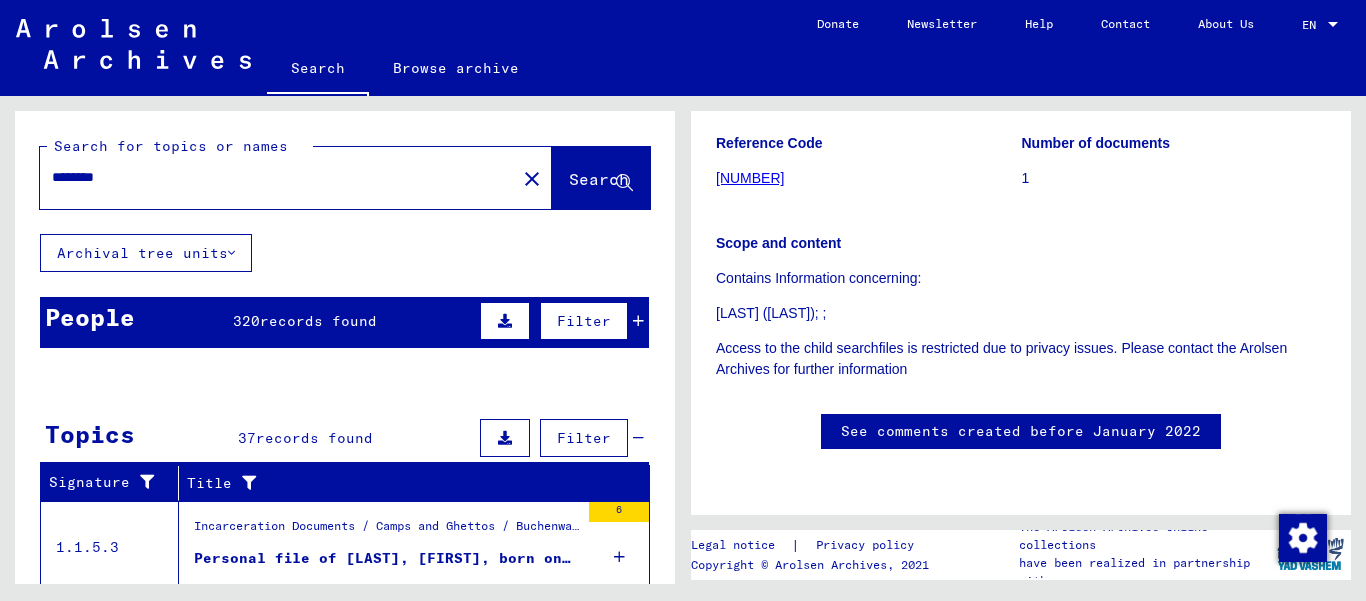 click on "320" at bounding box center [246, 321] 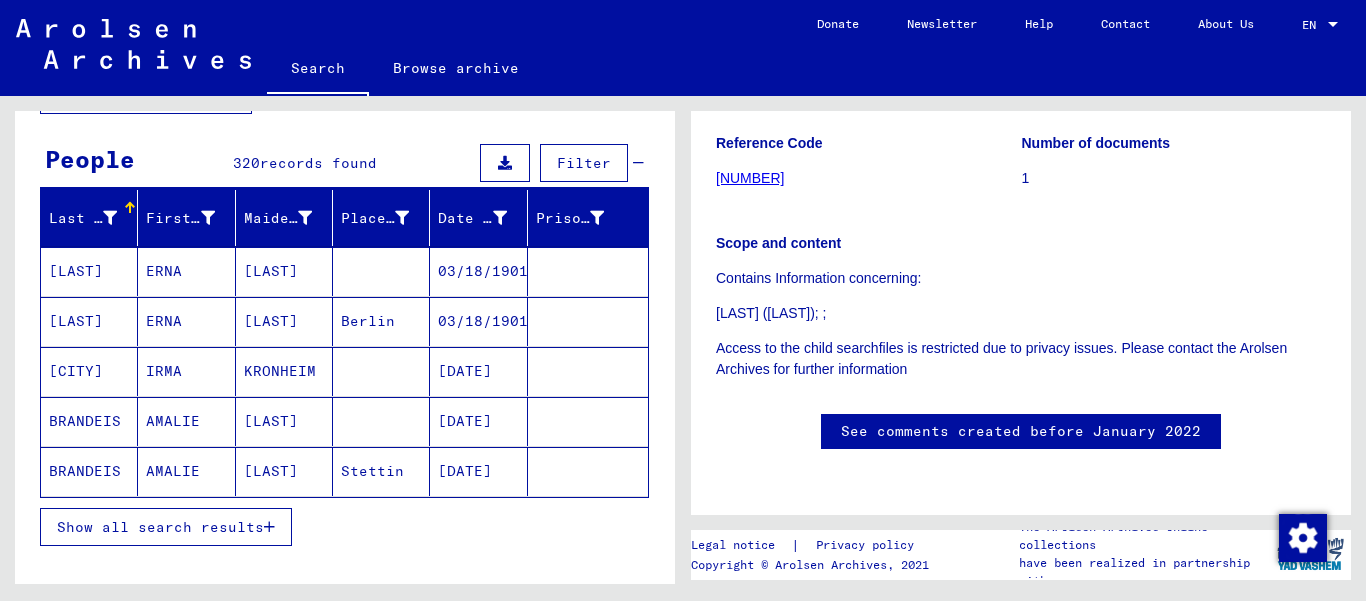 scroll, scrollTop: 323, scrollLeft: 0, axis: vertical 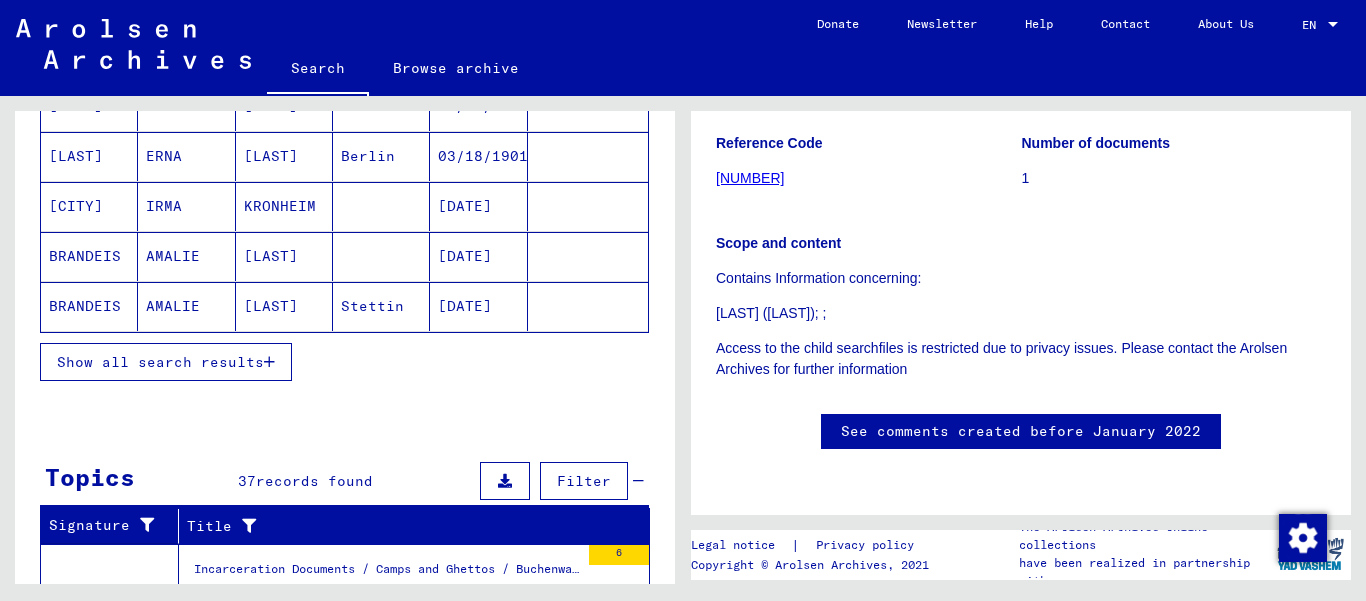 click on "Show all search results" at bounding box center (160, 362) 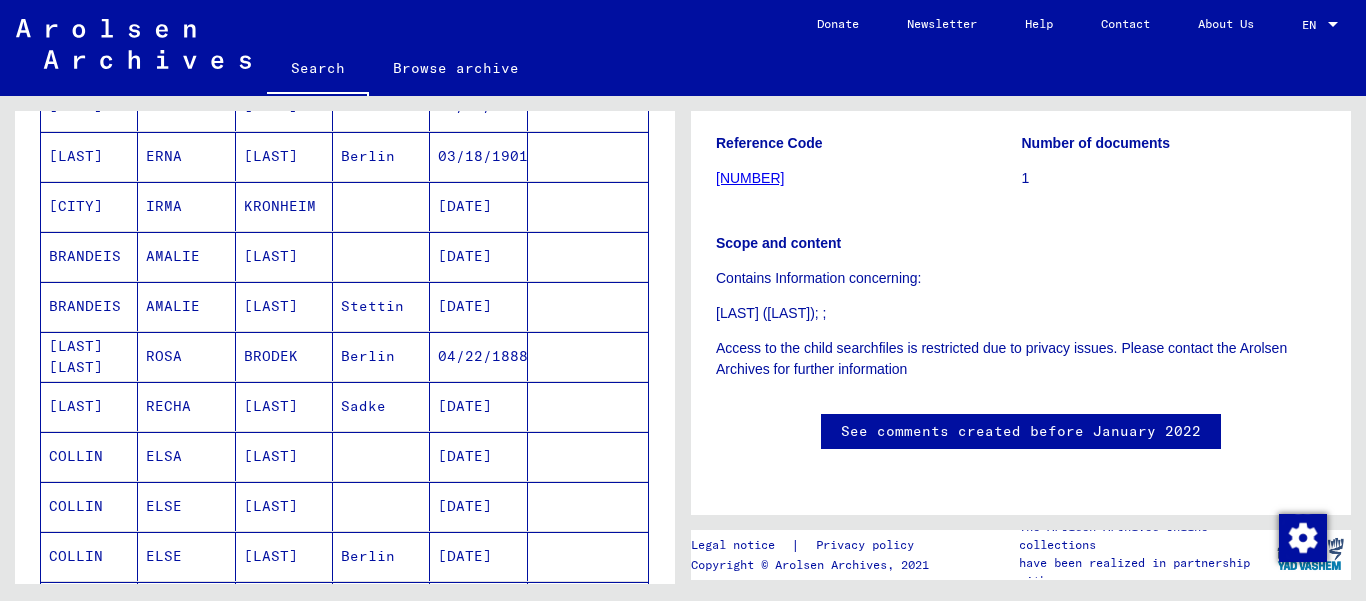click on "ROSA" at bounding box center [186, 406] 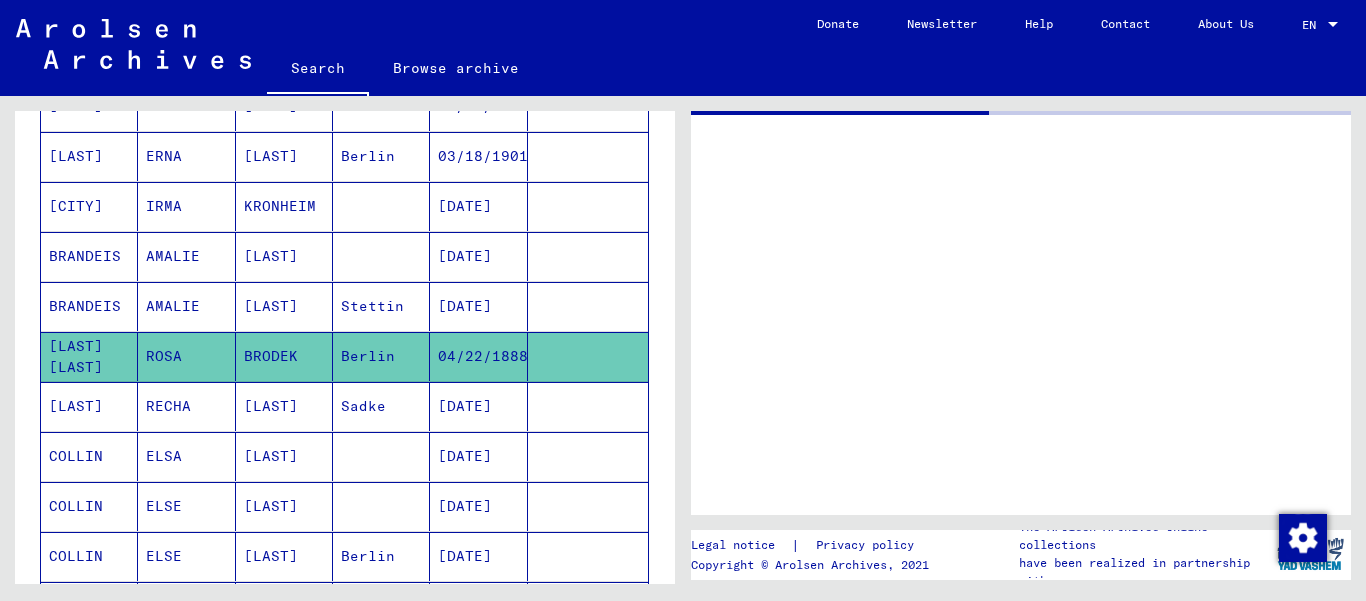 scroll, scrollTop: 0, scrollLeft: 0, axis: both 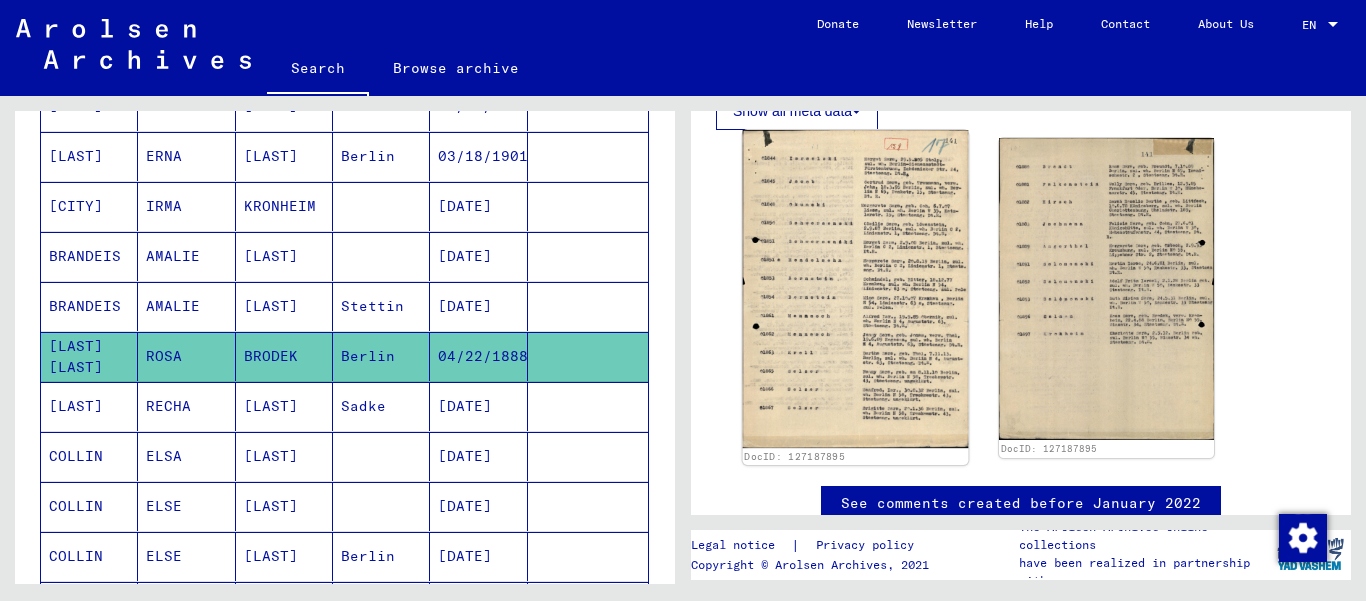 click 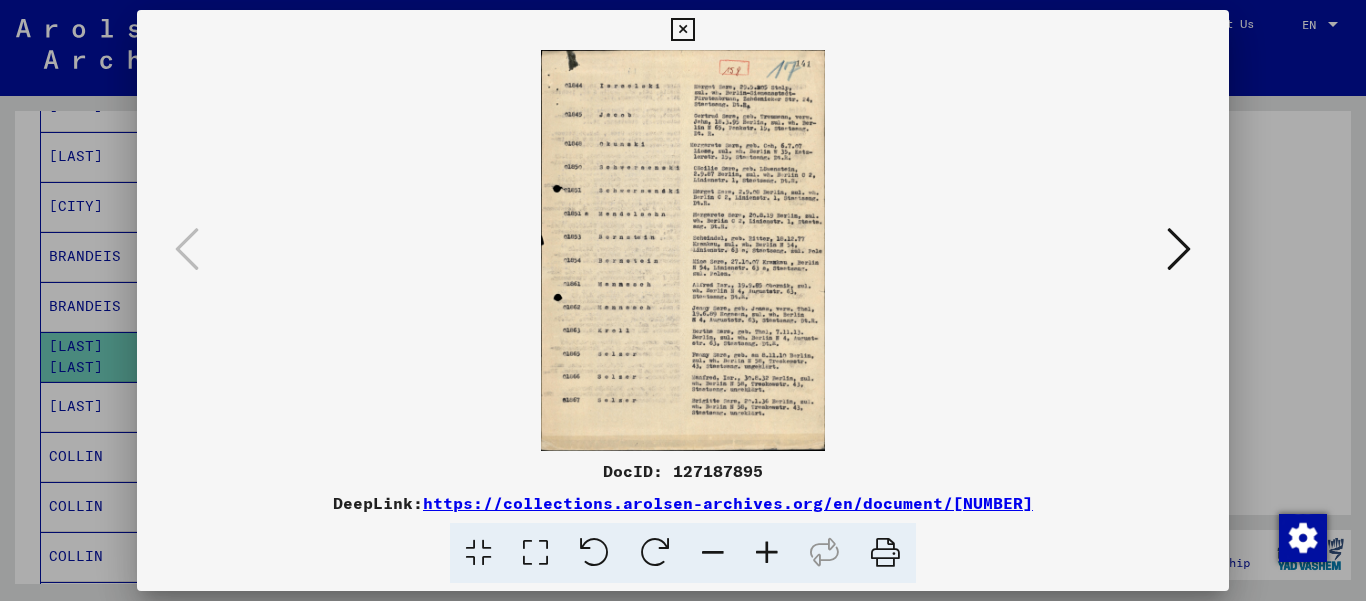 click at bounding box center [767, 553] 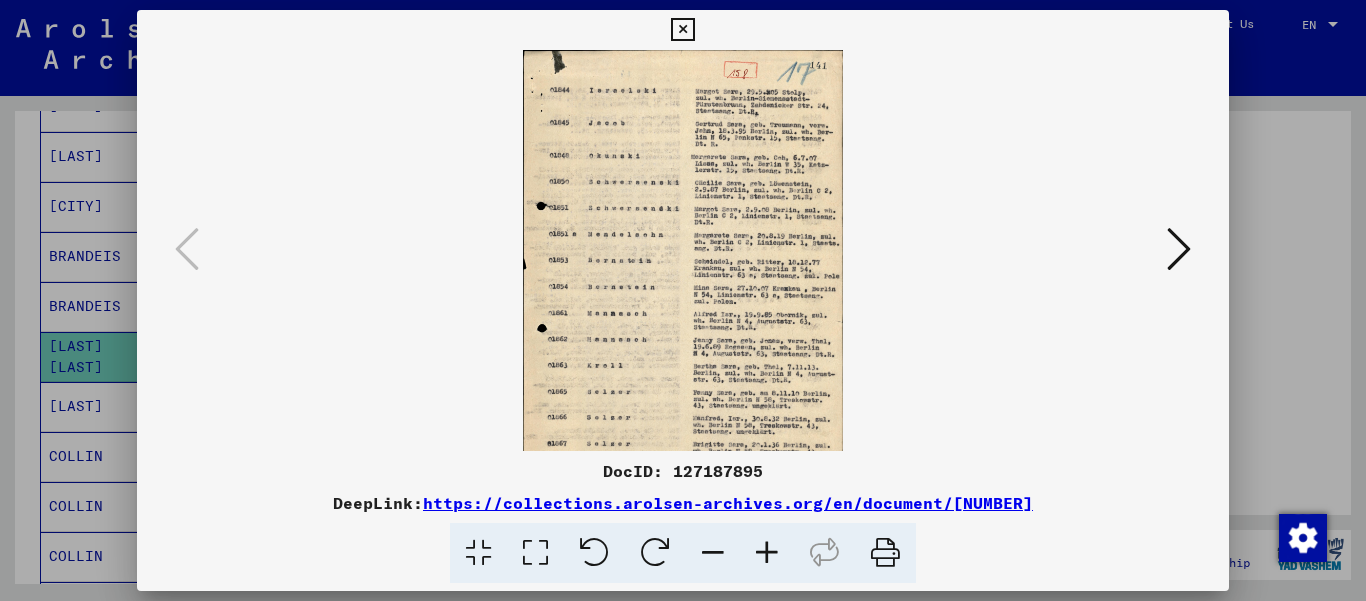 click at bounding box center [767, 553] 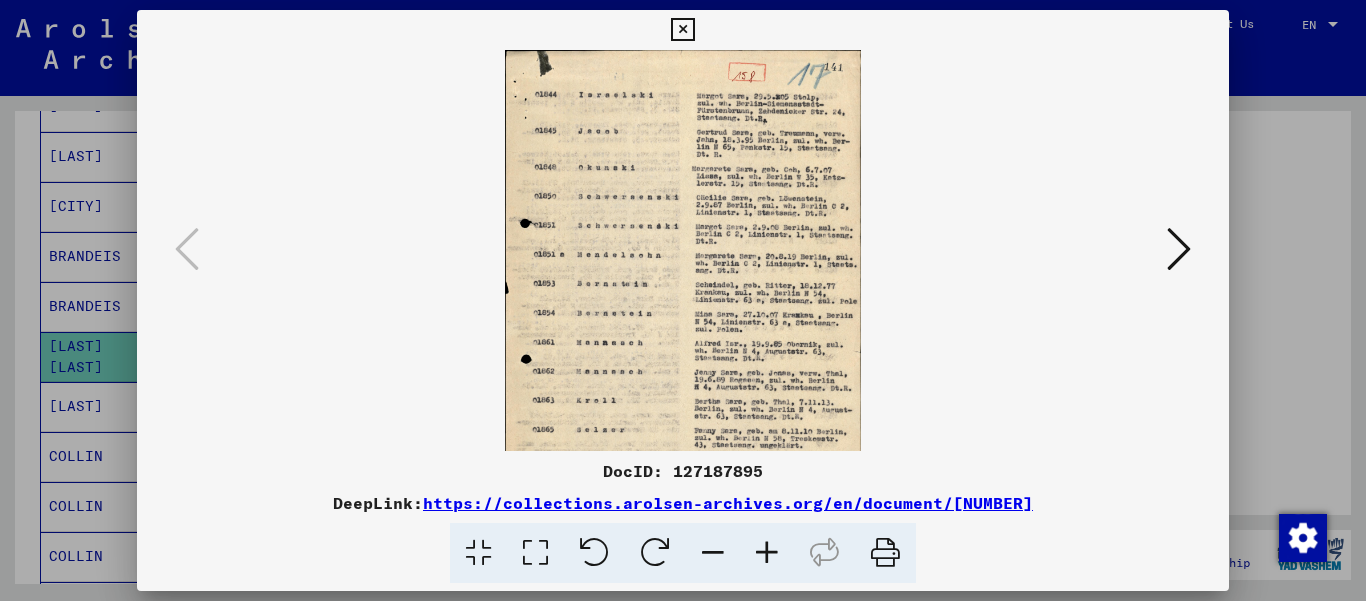 click at bounding box center (767, 553) 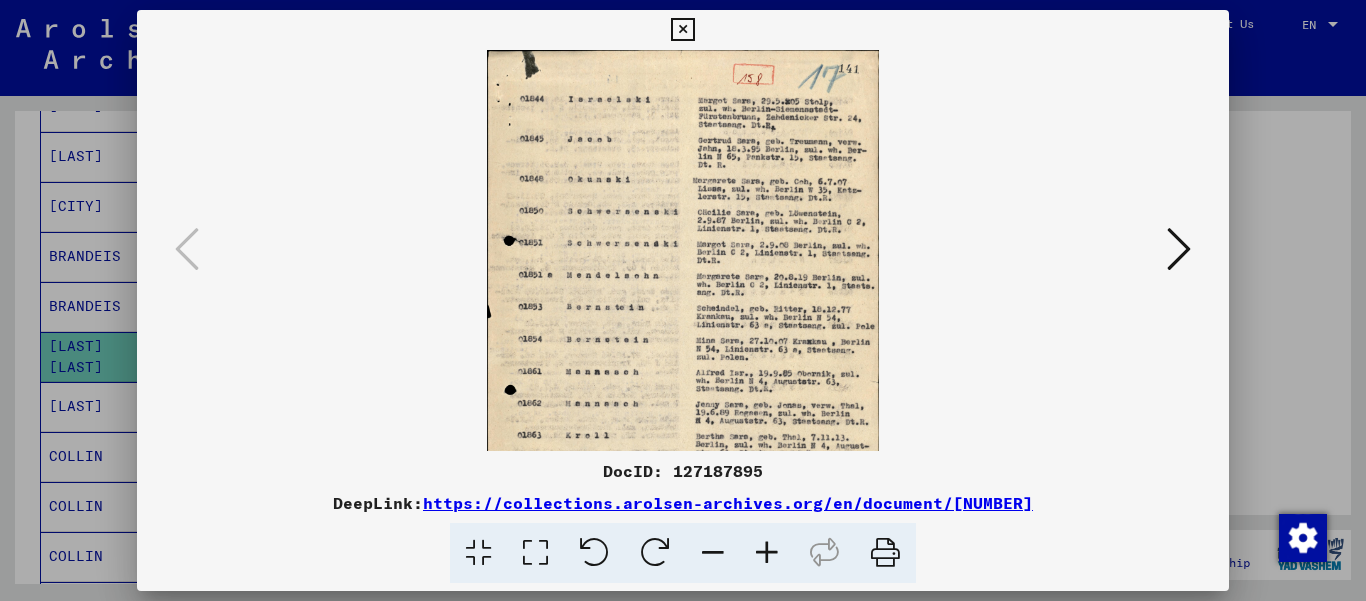 click at bounding box center (767, 553) 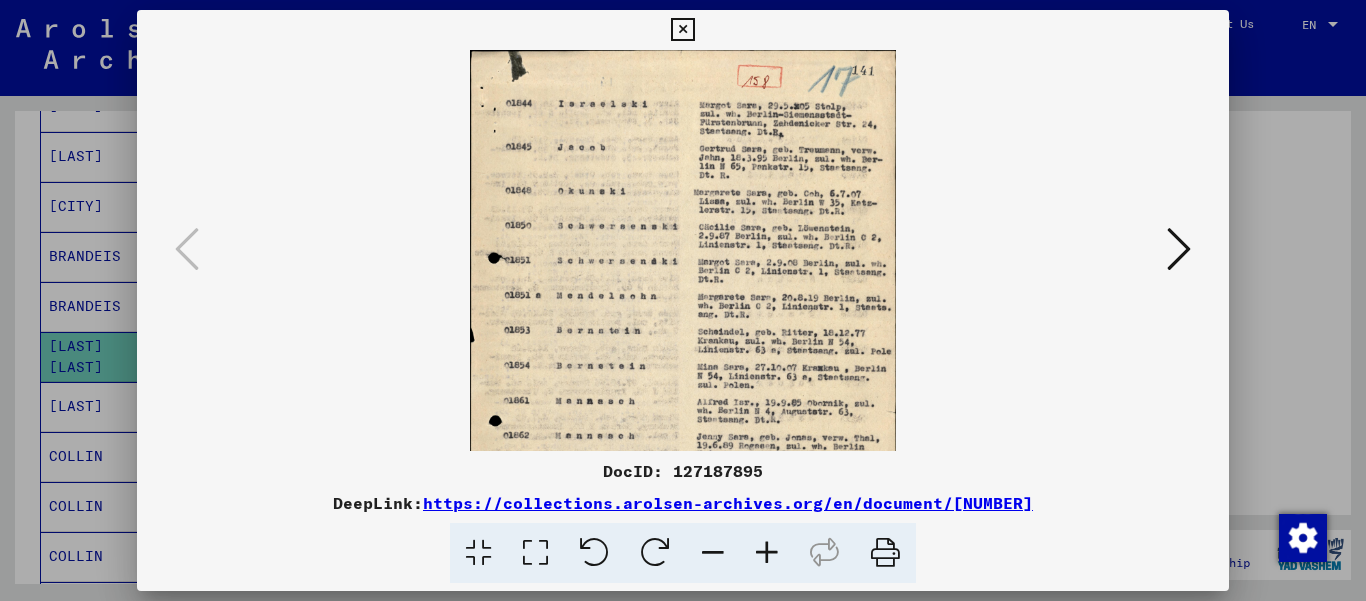 click at bounding box center [767, 553] 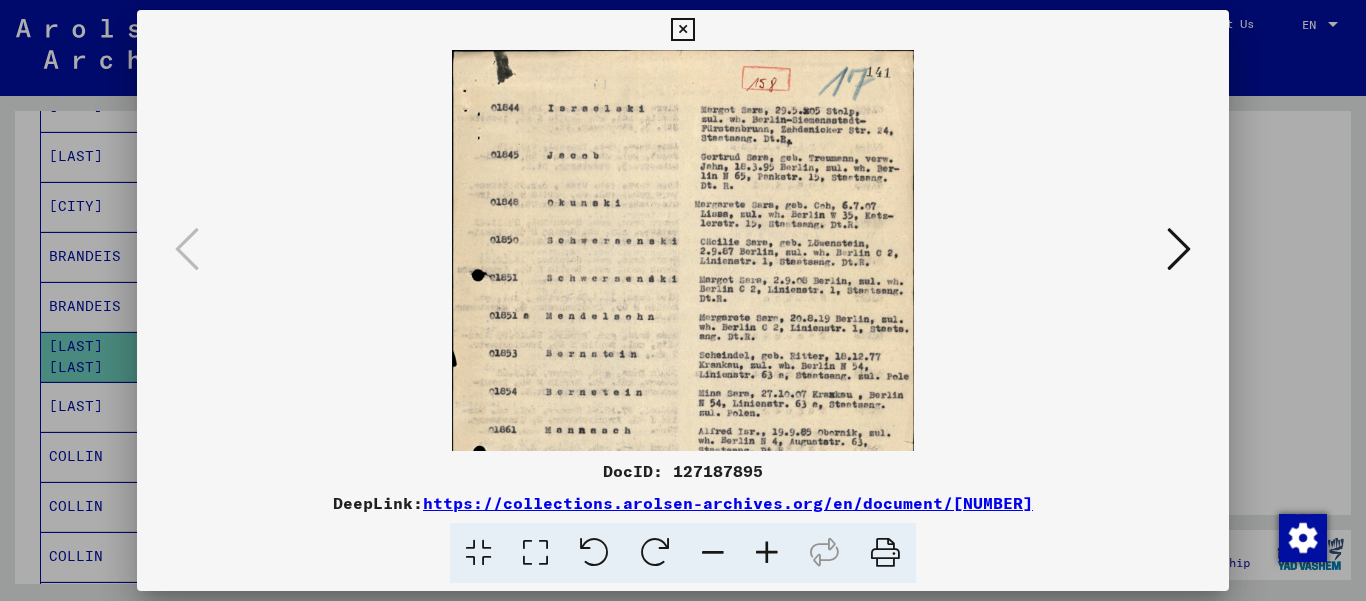 click at bounding box center (767, 553) 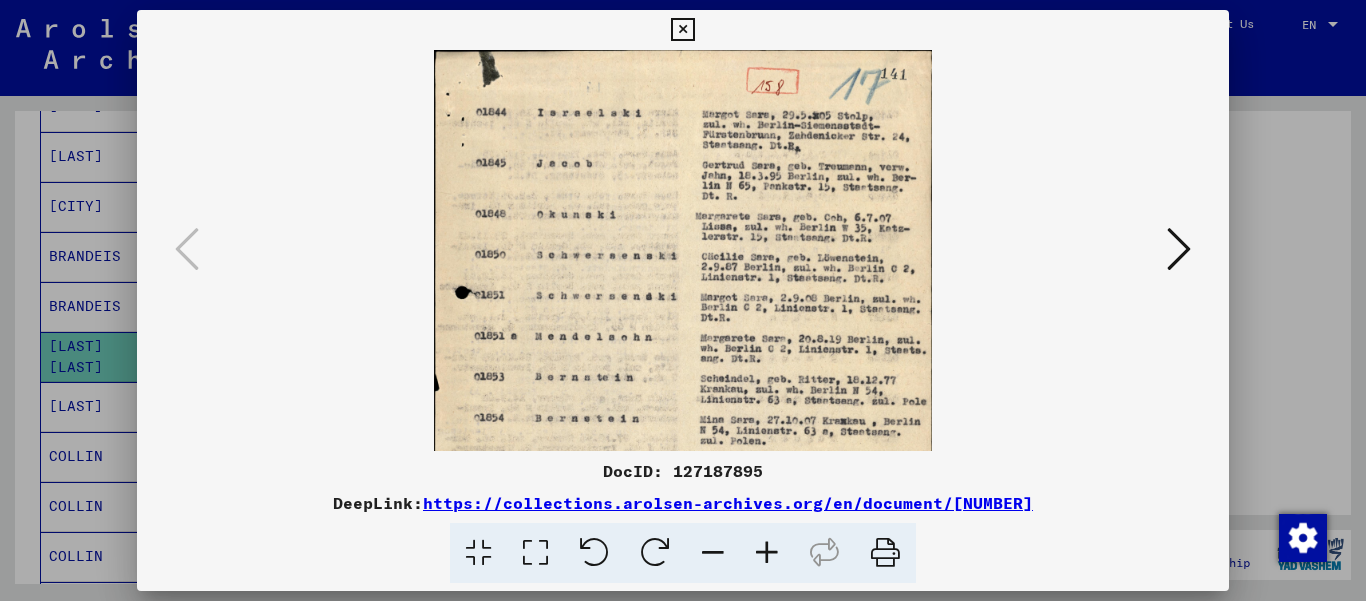 click at bounding box center [767, 553] 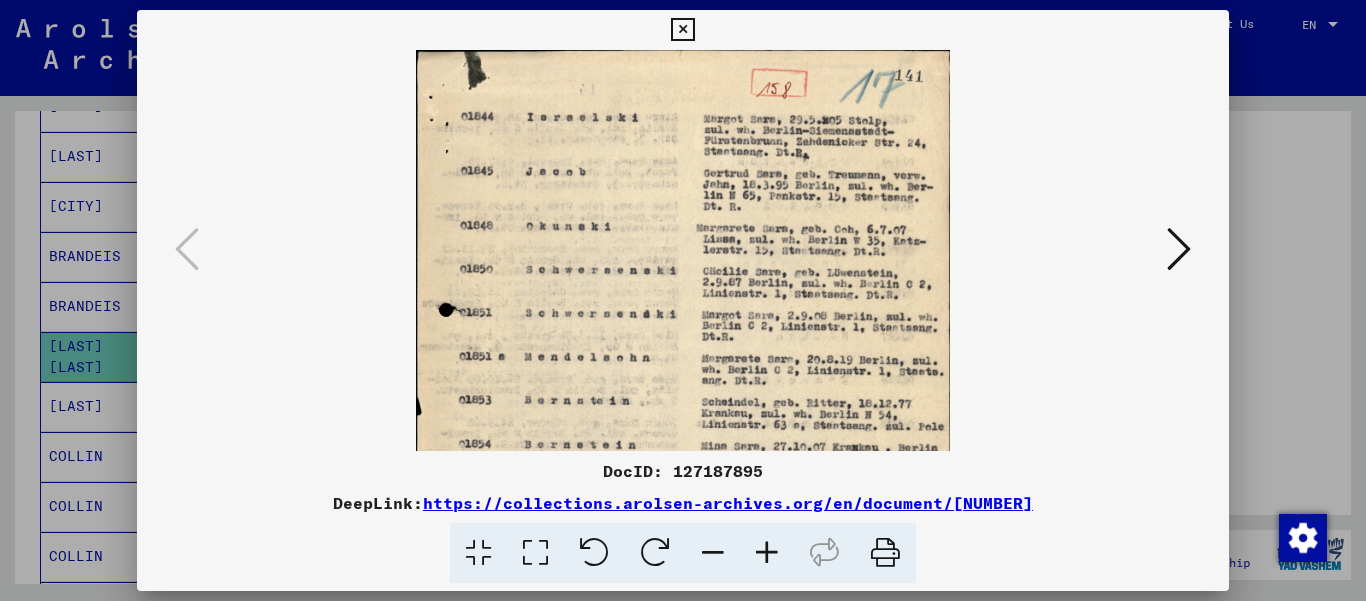 click at bounding box center [767, 553] 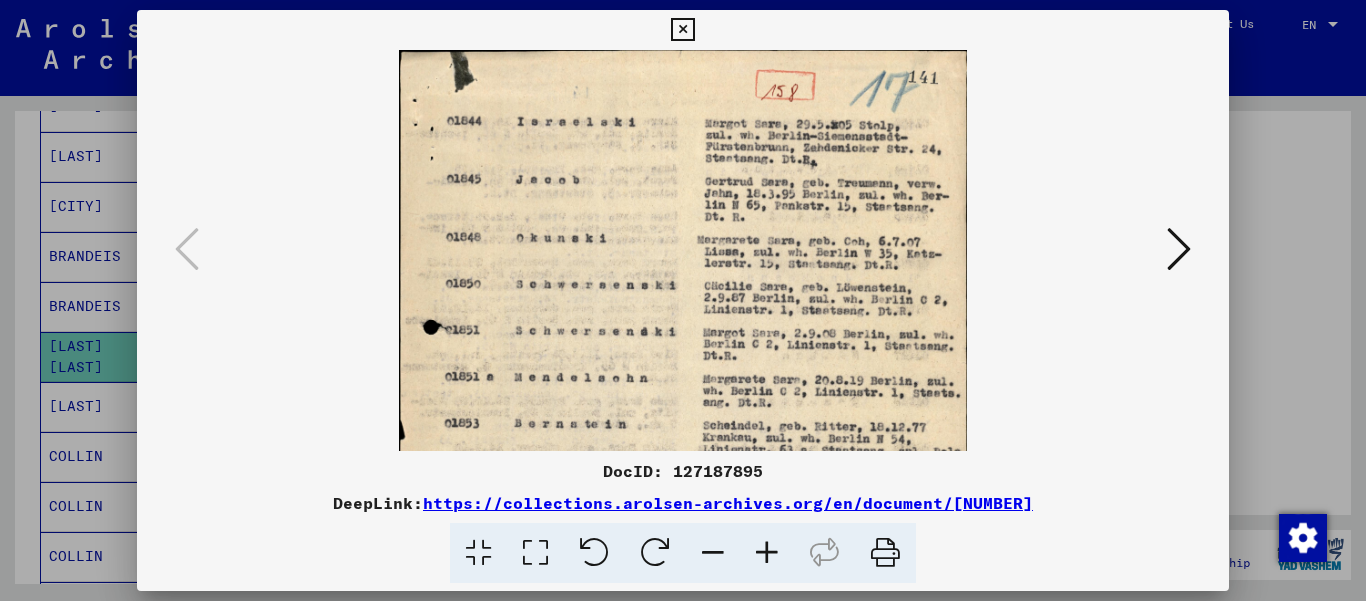 click at bounding box center (767, 553) 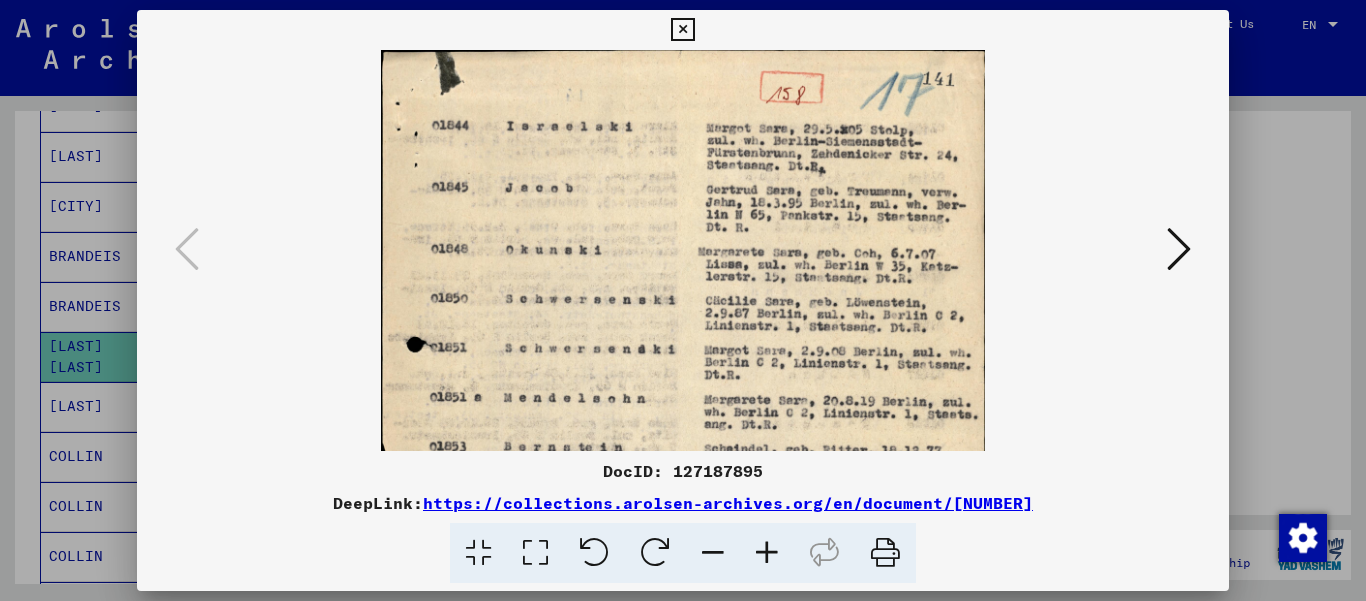 click at bounding box center (767, 553) 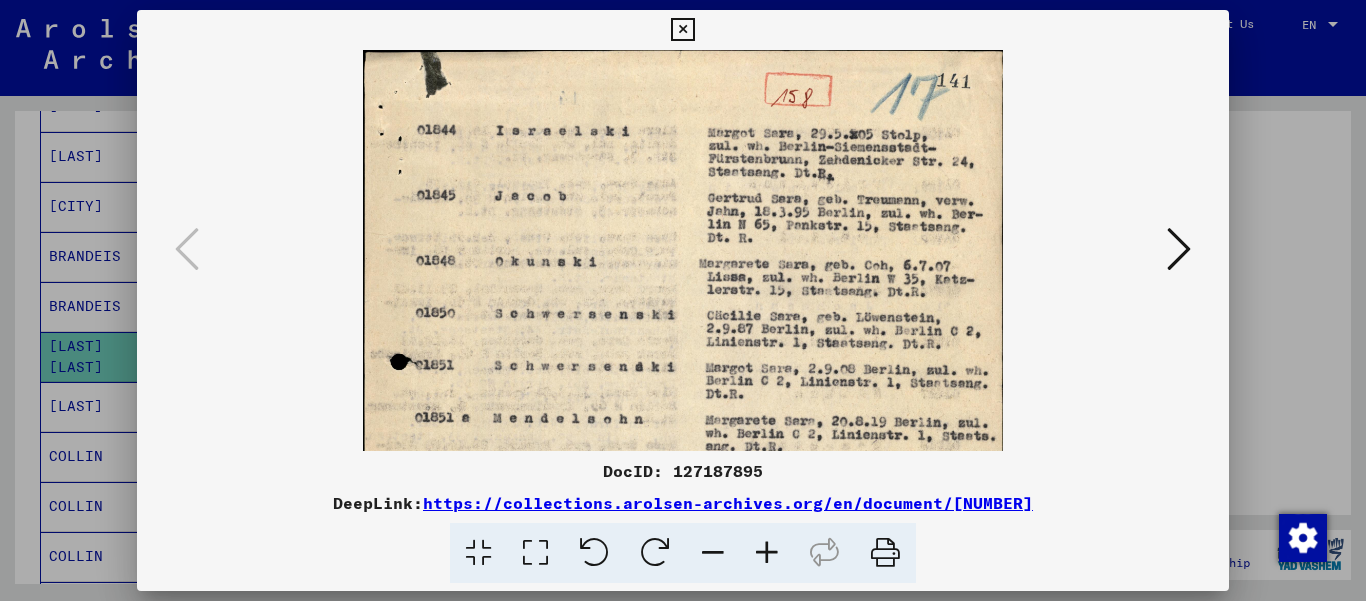 click at bounding box center (767, 553) 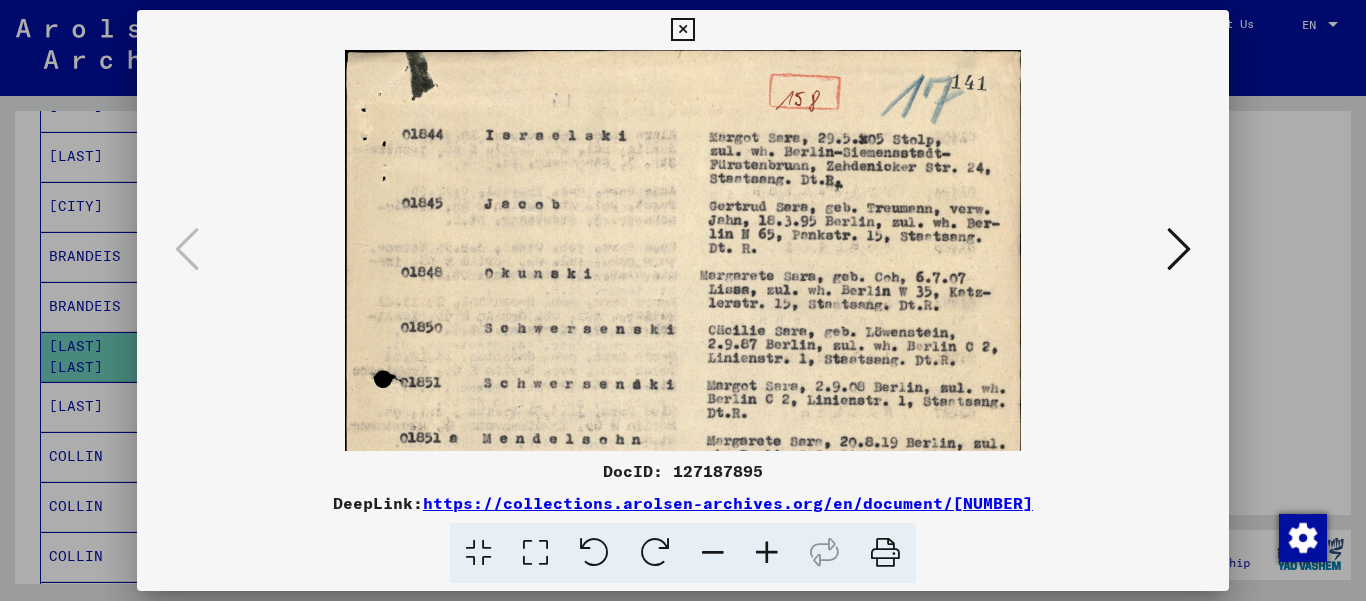 drag, startPoint x: 811, startPoint y: 416, endPoint x: 817, endPoint y: 230, distance: 186.09676 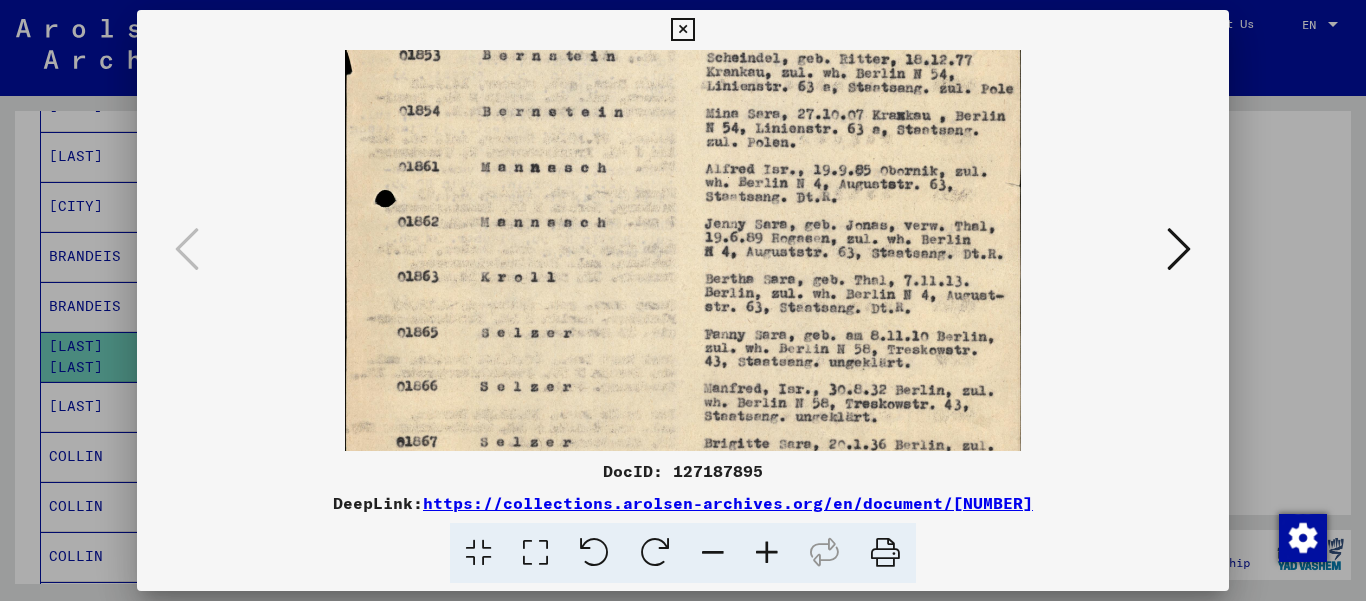 scroll, scrollTop: 542, scrollLeft: 0, axis: vertical 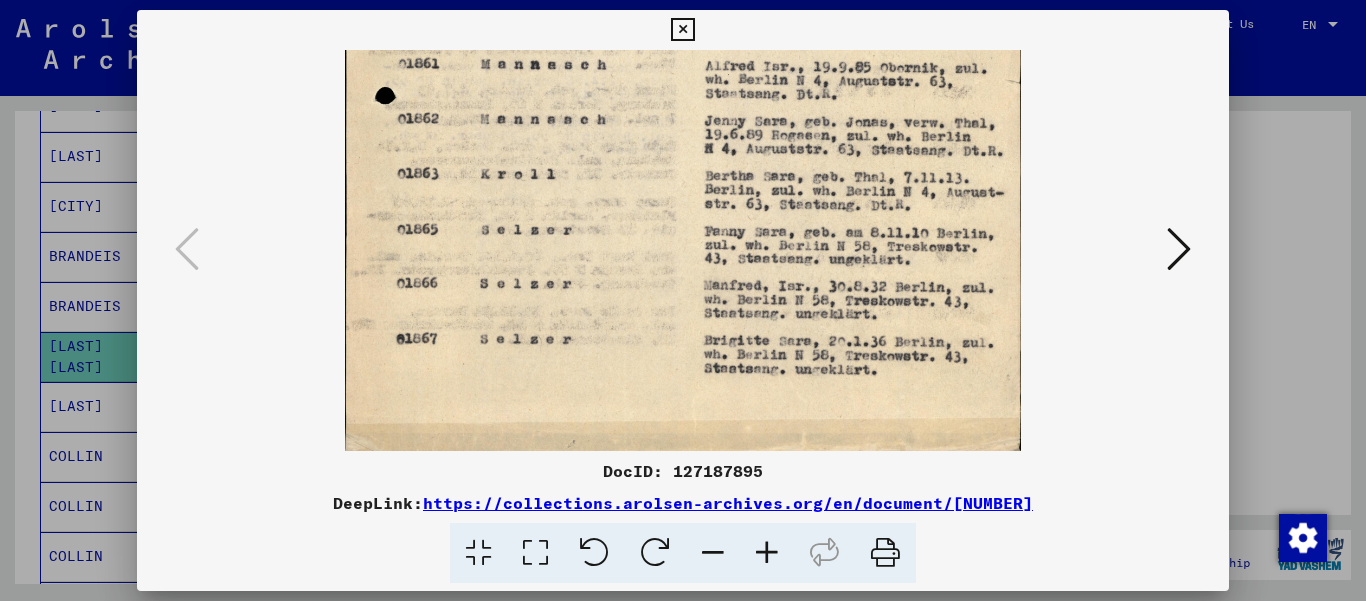 drag, startPoint x: 803, startPoint y: 385, endPoint x: 820, endPoint y: 51, distance: 334.43234 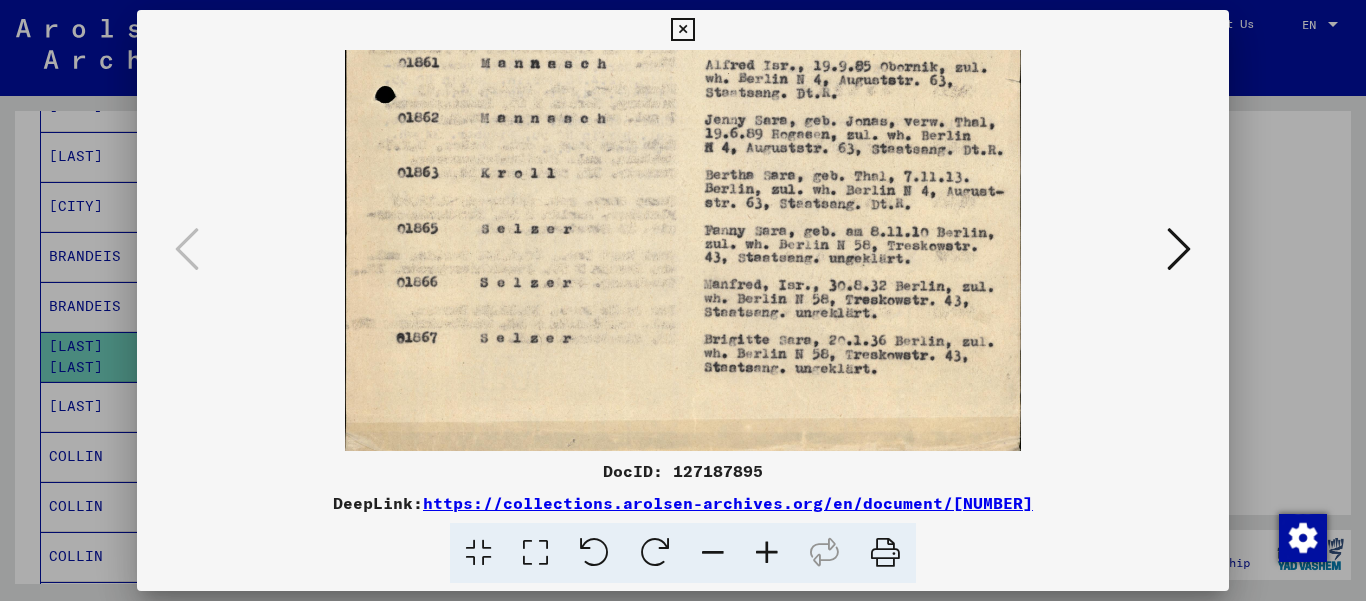 click at bounding box center (1179, 250) 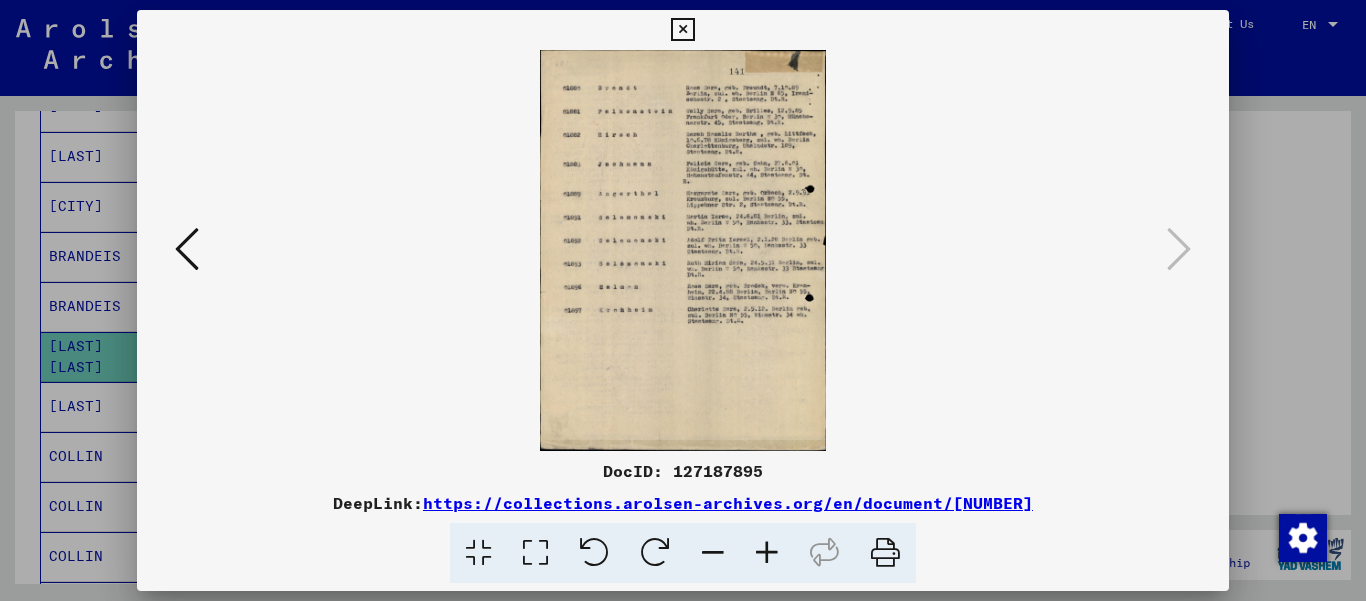 scroll, scrollTop: 0, scrollLeft: 0, axis: both 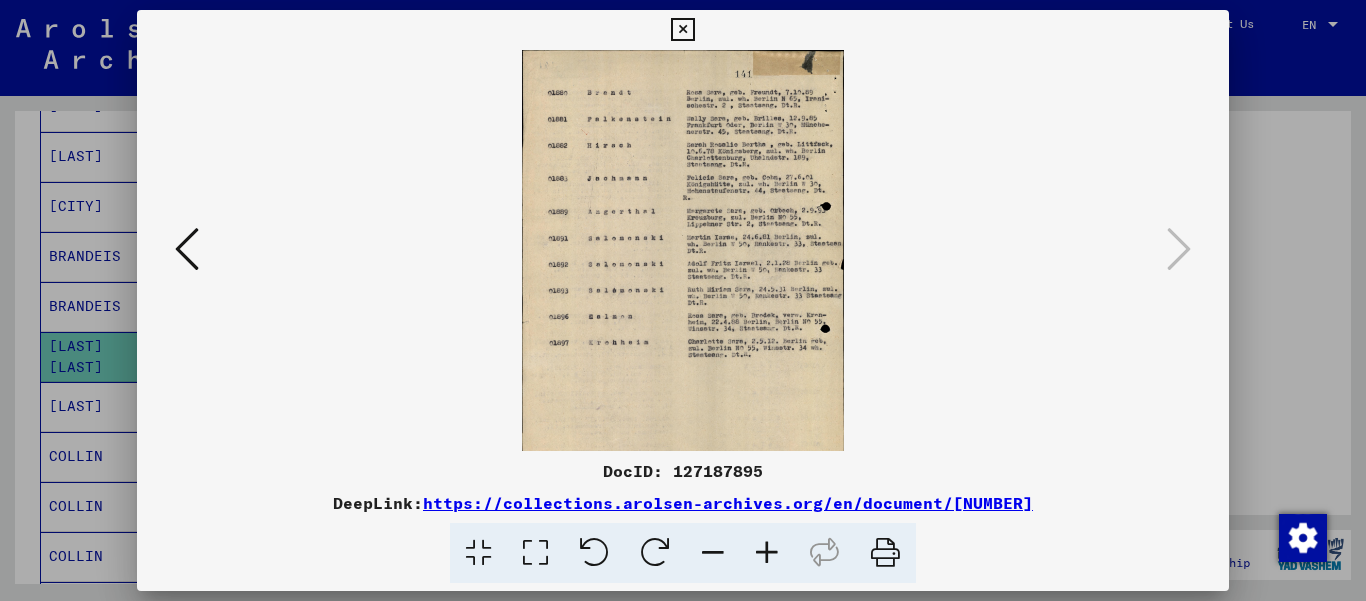 click at bounding box center (767, 553) 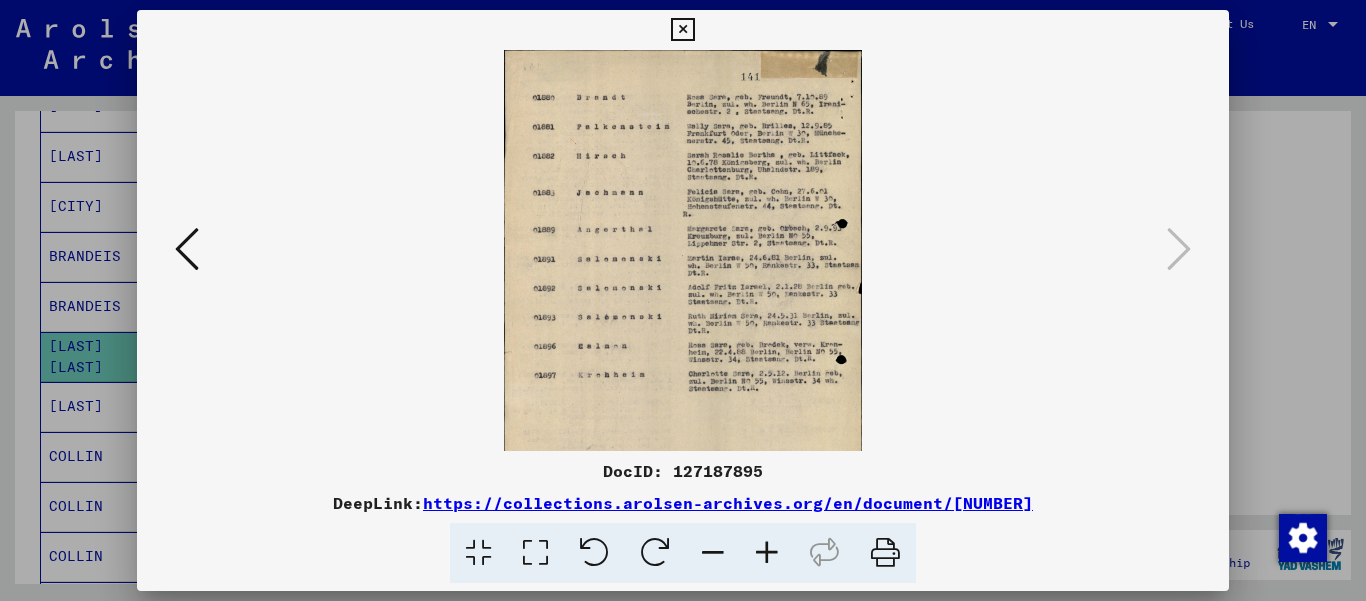 click at bounding box center (767, 553) 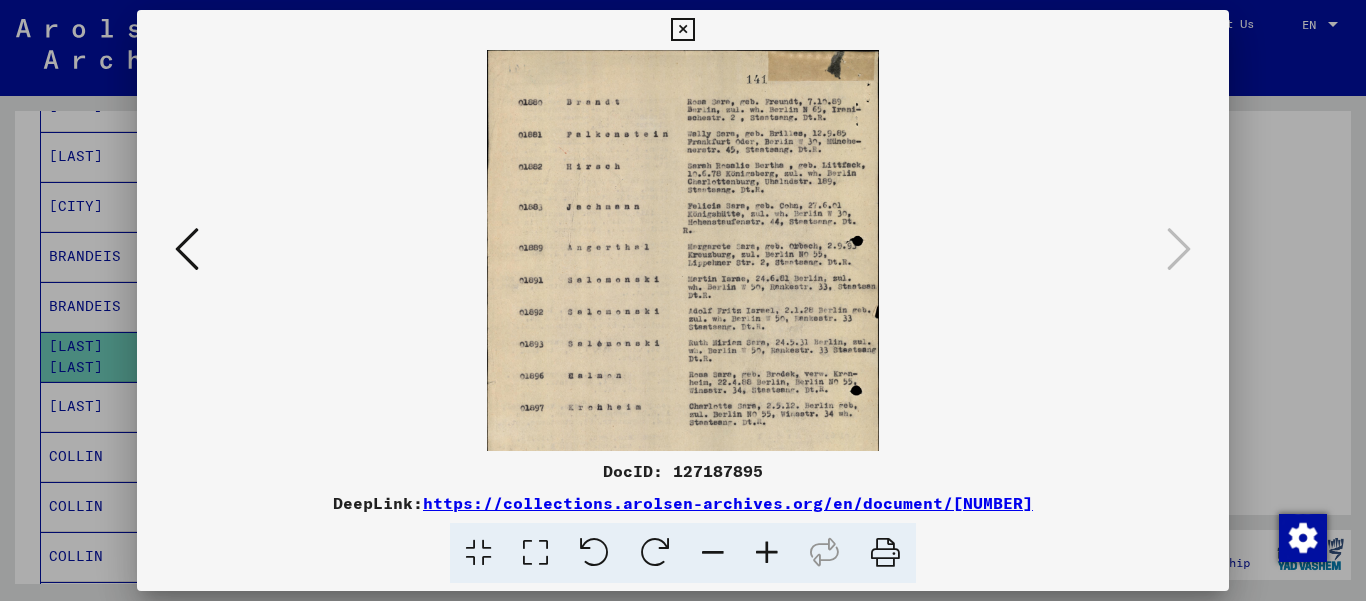 click at bounding box center [767, 553] 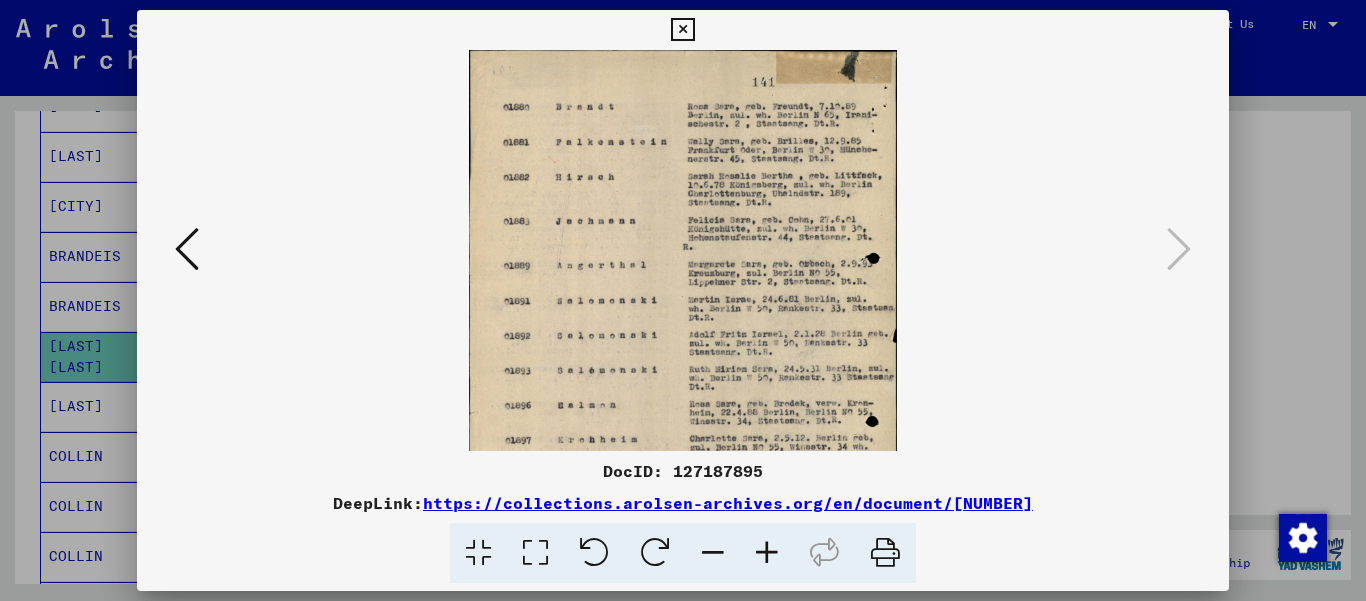 click at bounding box center [767, 553] 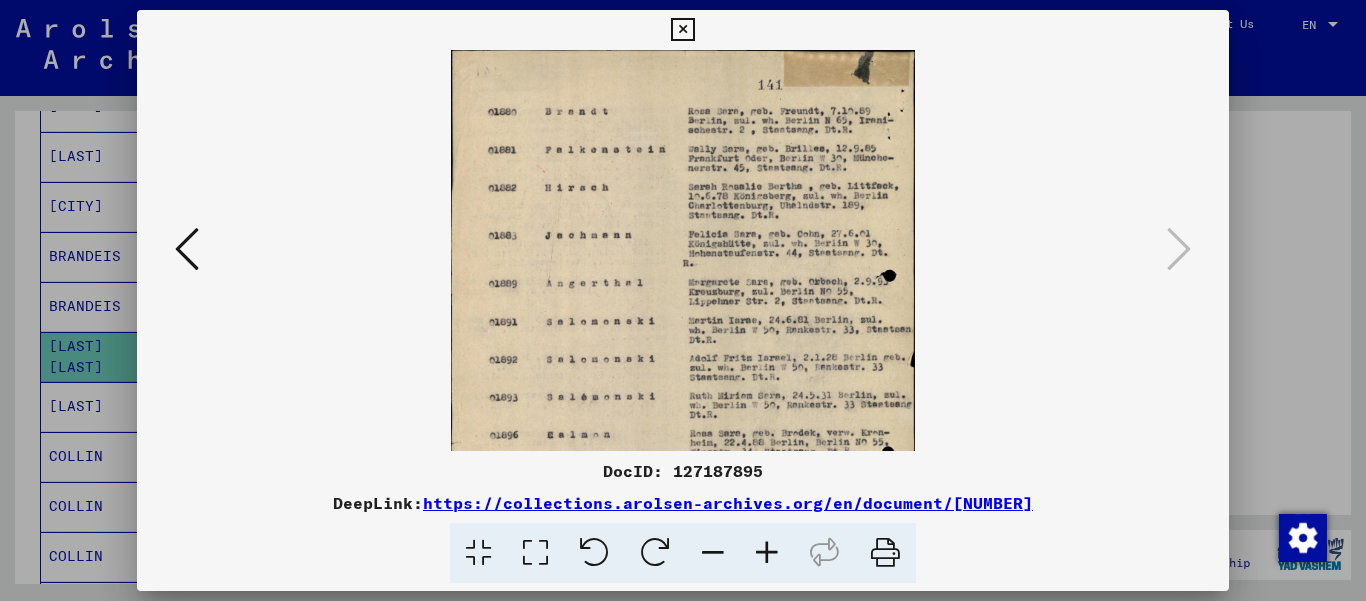 click at bounding box center (767, 553) 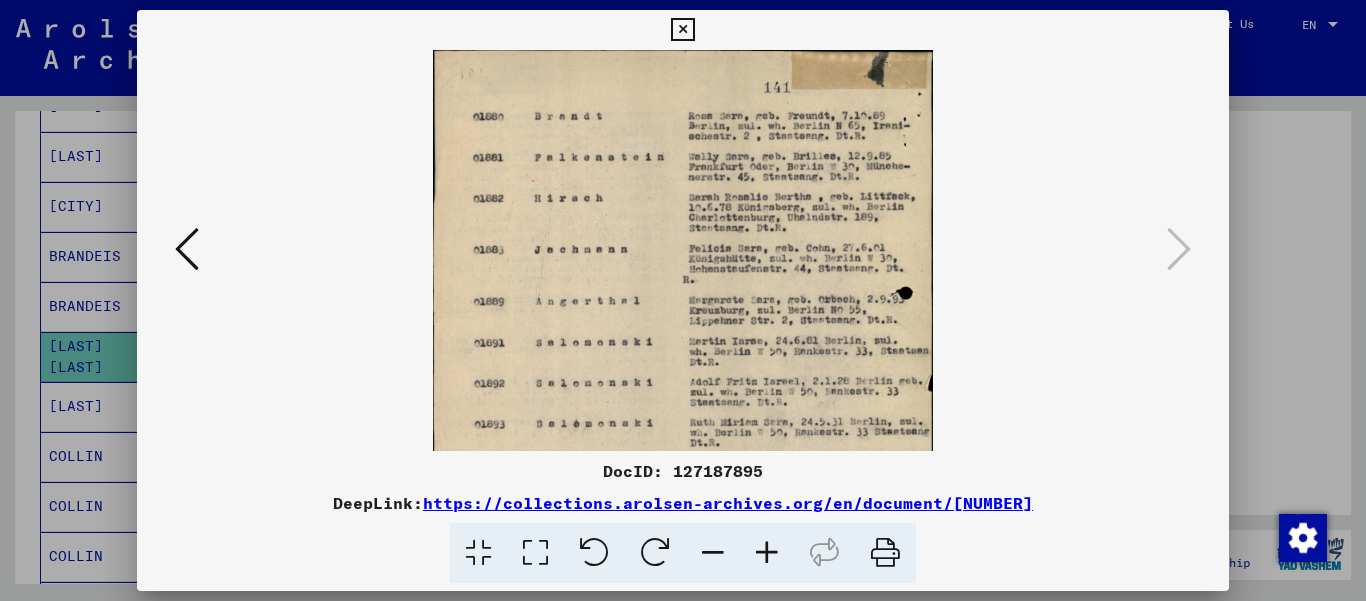 click at bounding box center [767, 553] 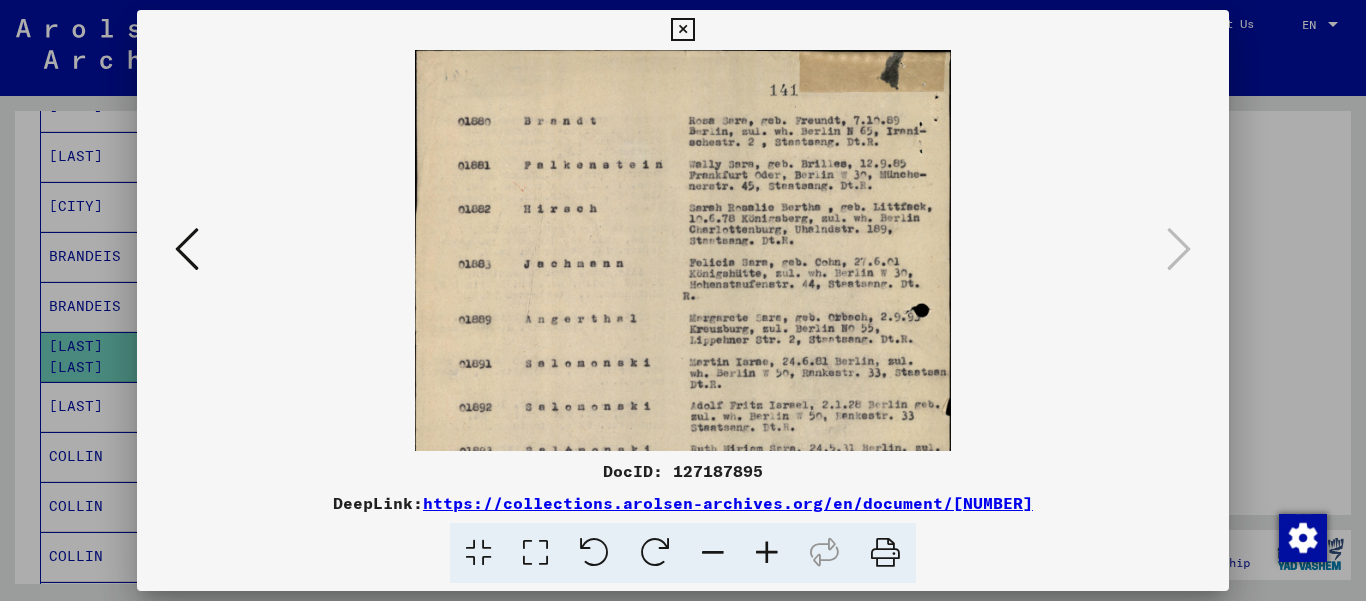 click at bounding box center (767, 553) 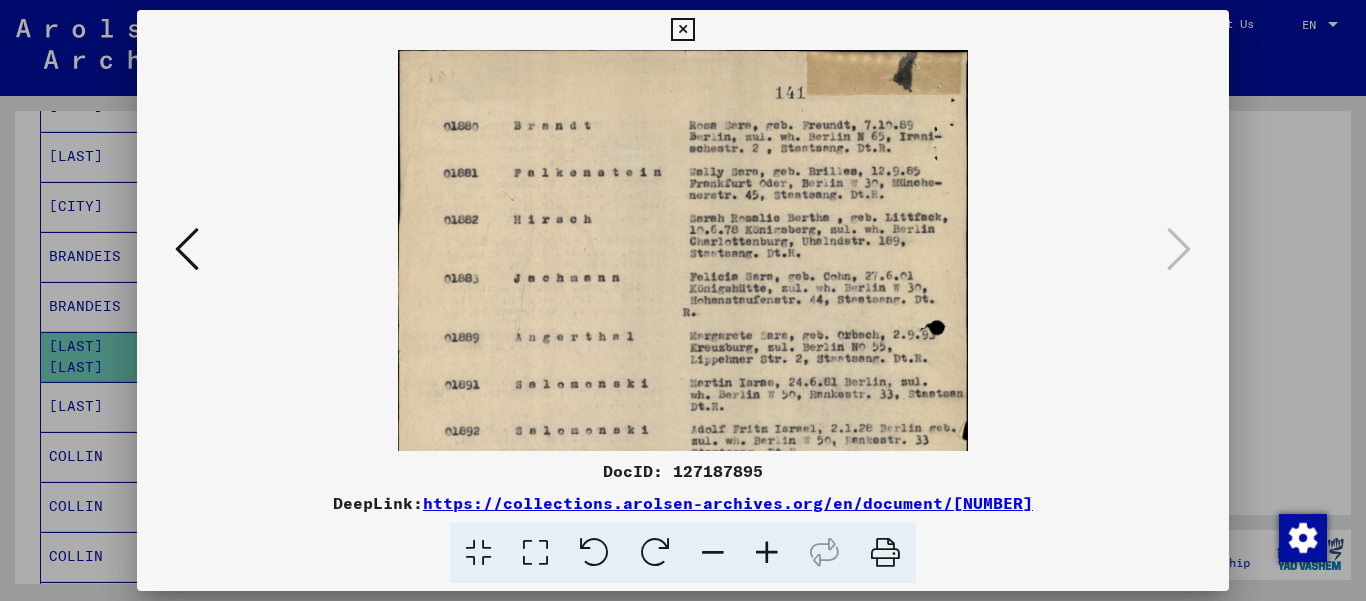 click at bounding box center [767, 553] 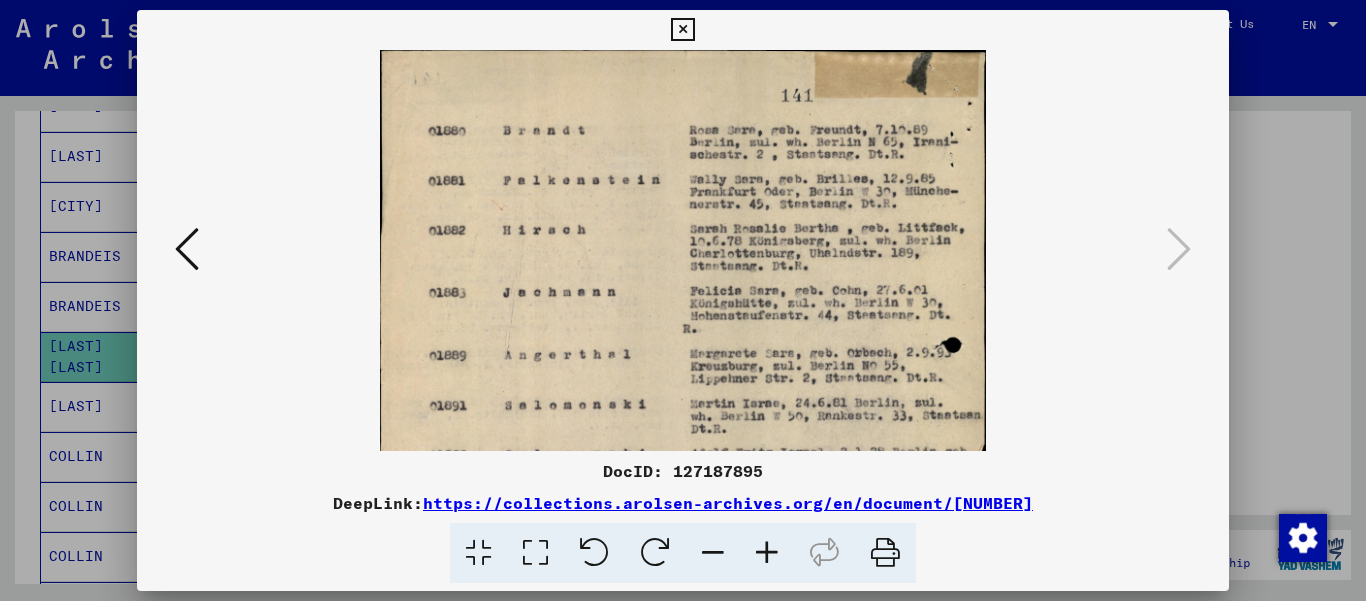 click at bounding box center (767, 553) 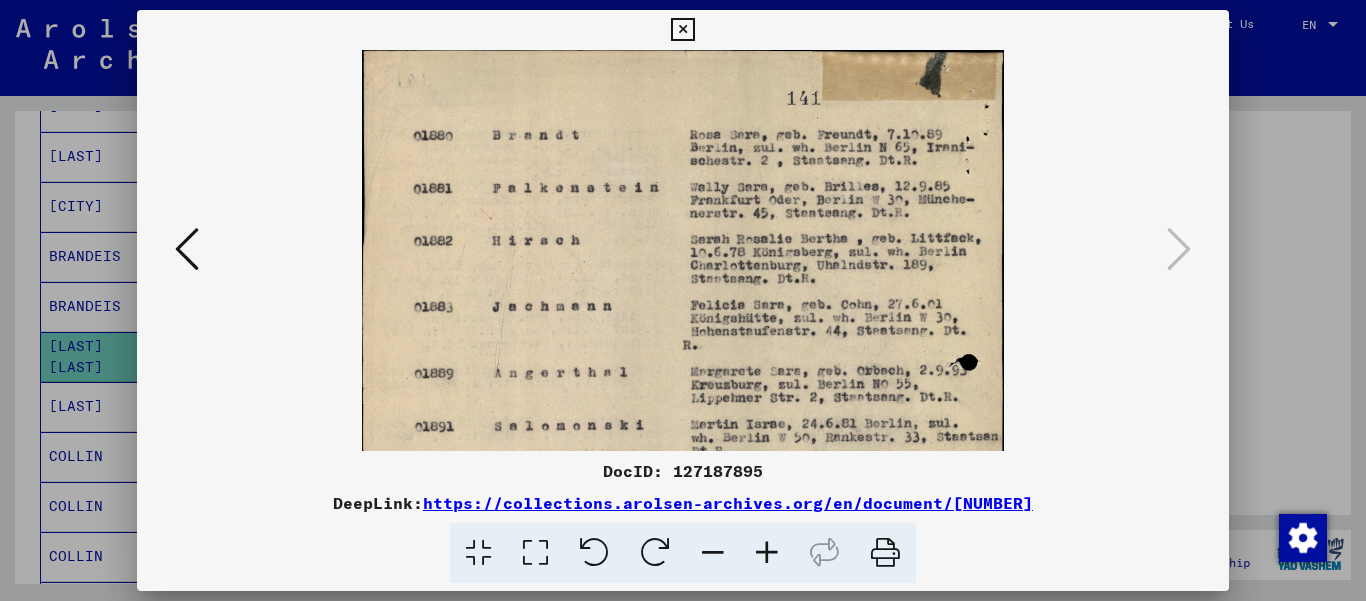 click at bounding box center (767, 553) 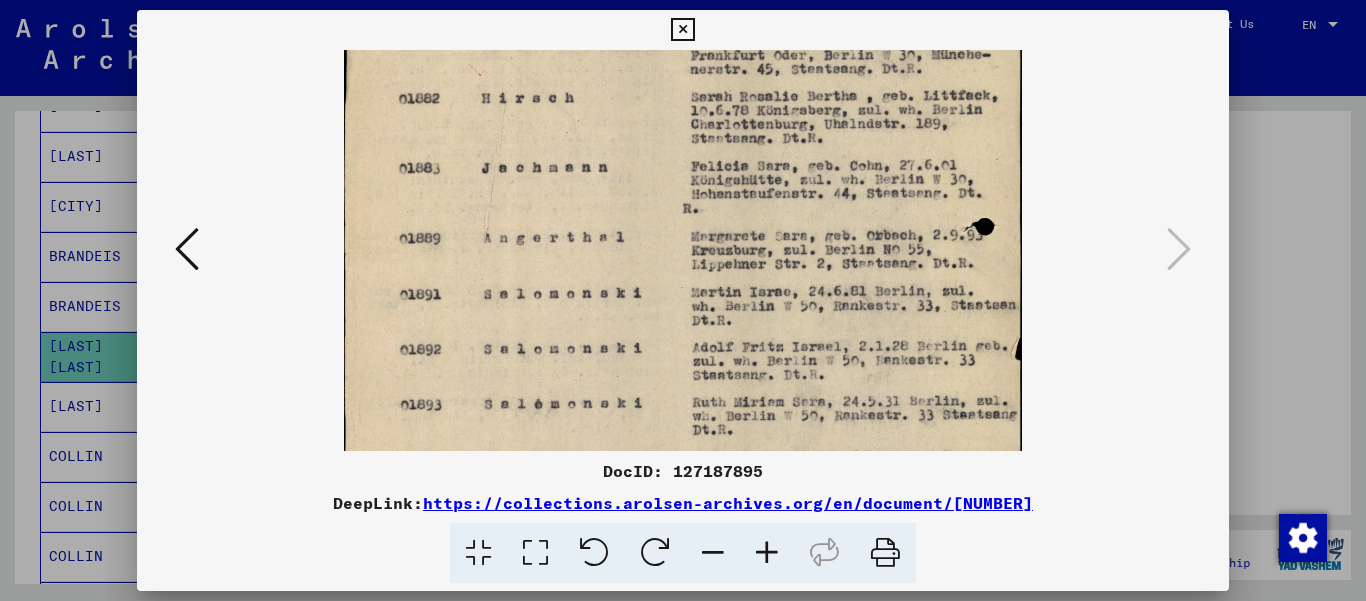 scroll, scrollTop: 163, scrollLeft: 0, axis: vertical 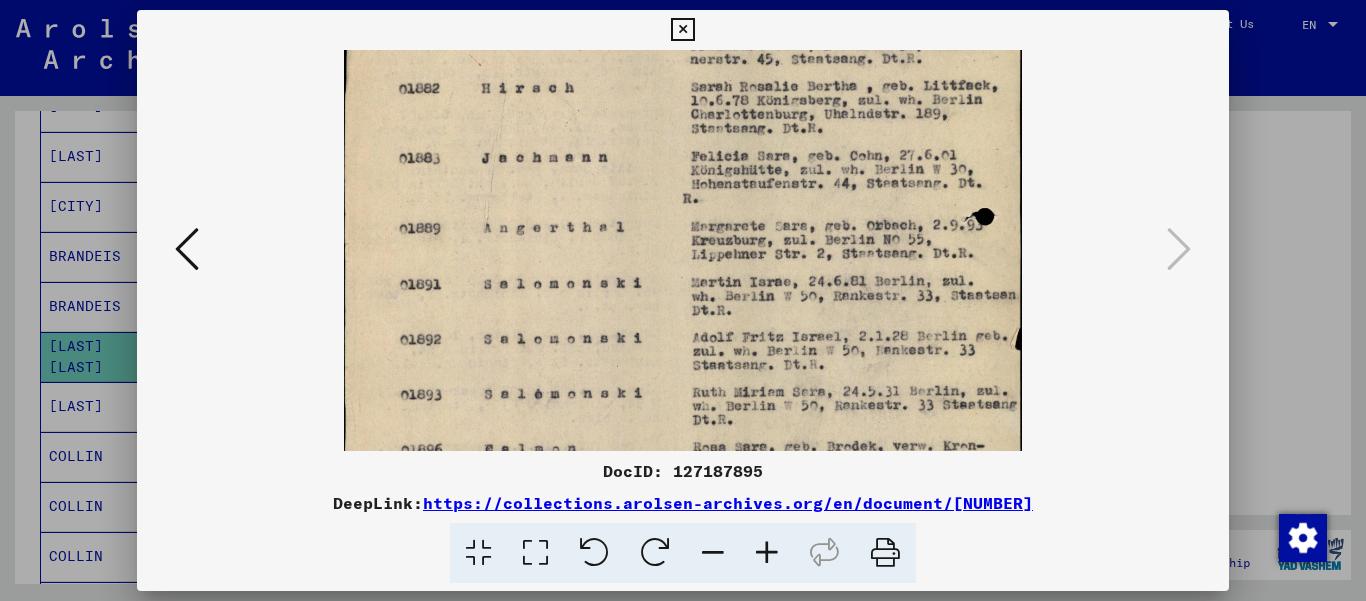 drag, startPoint x: 757, startPoint y: 410, endPoint x: 770, endPoint y: 257, distance: 153.5513 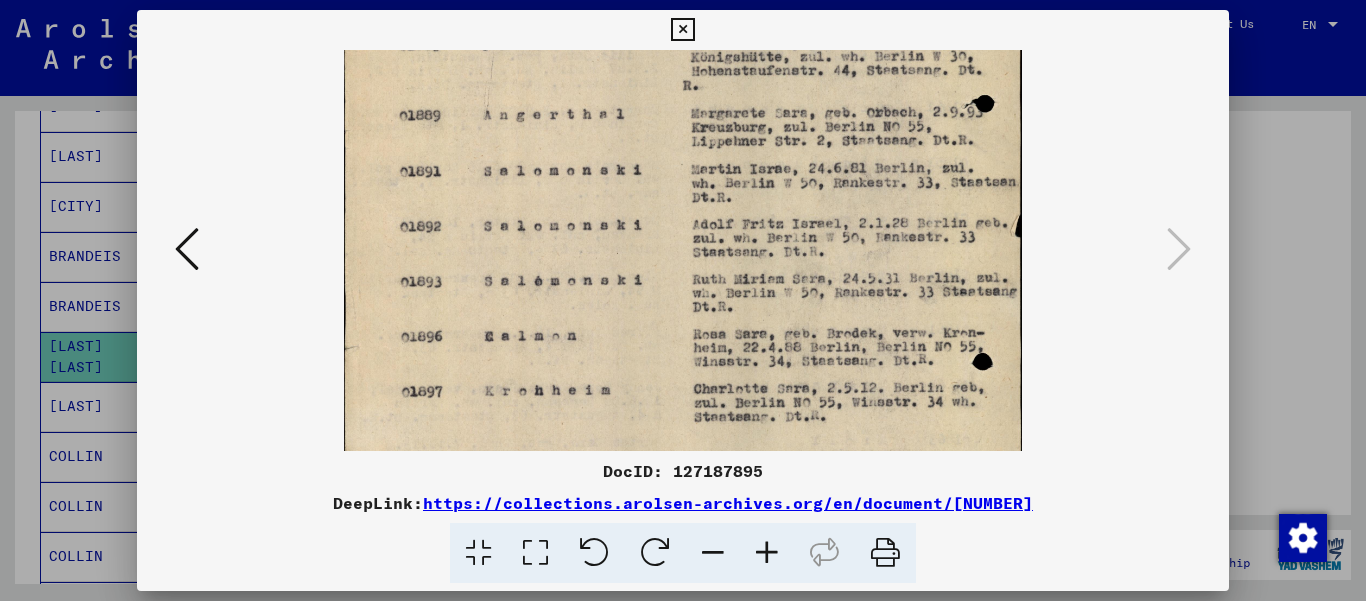 scroll, scrollTop: 253, scrollLeft: 0, axis: vertical 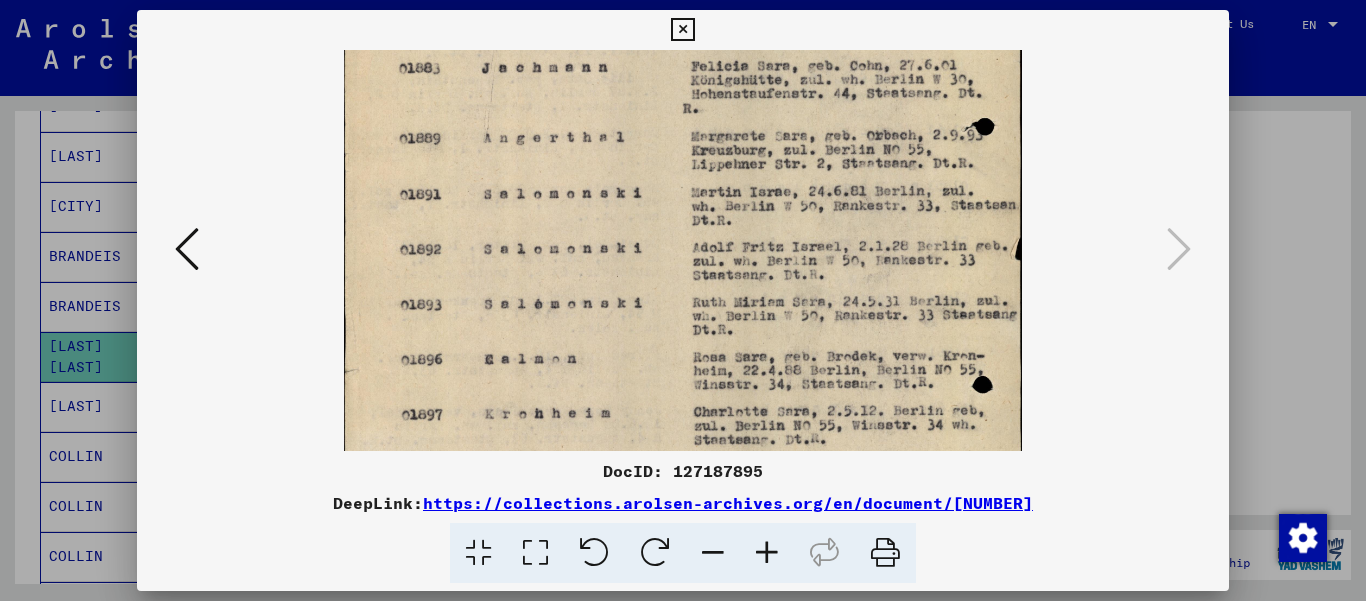 drag, startPoint x: 770, startPoint y: 370, endPoint x: 784, endPoint y: 280, distance: 91.08238 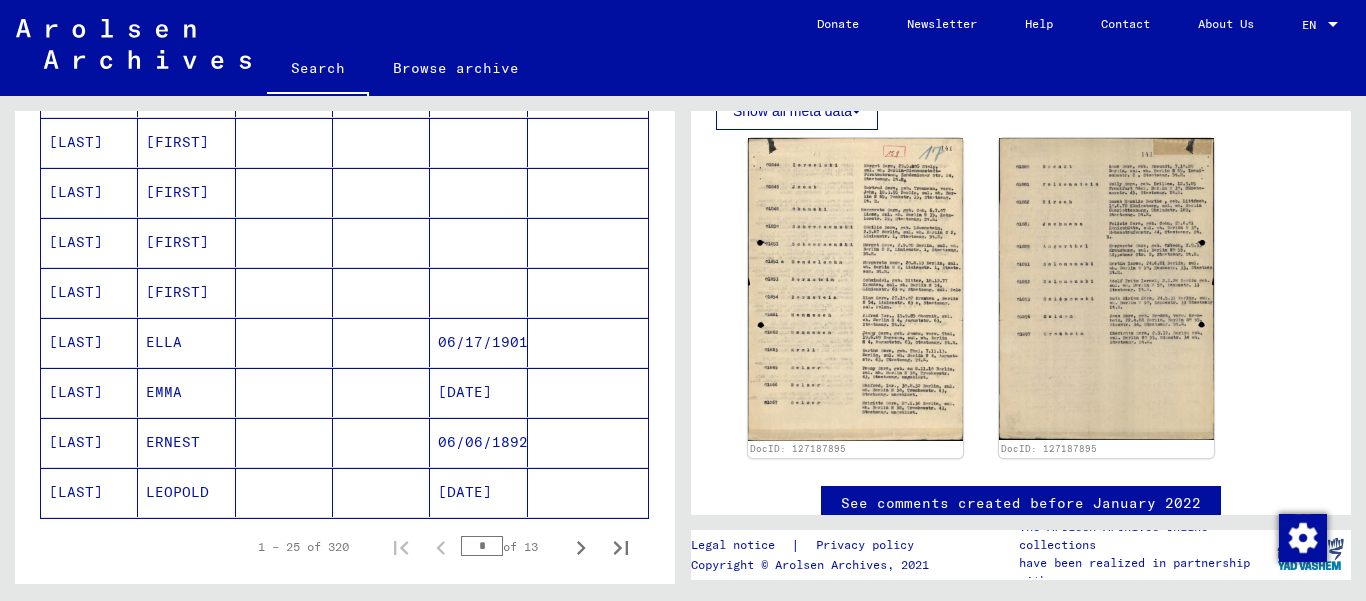 scroll, scrollTop: 1146, scrollLeft: 0, axis: vertical 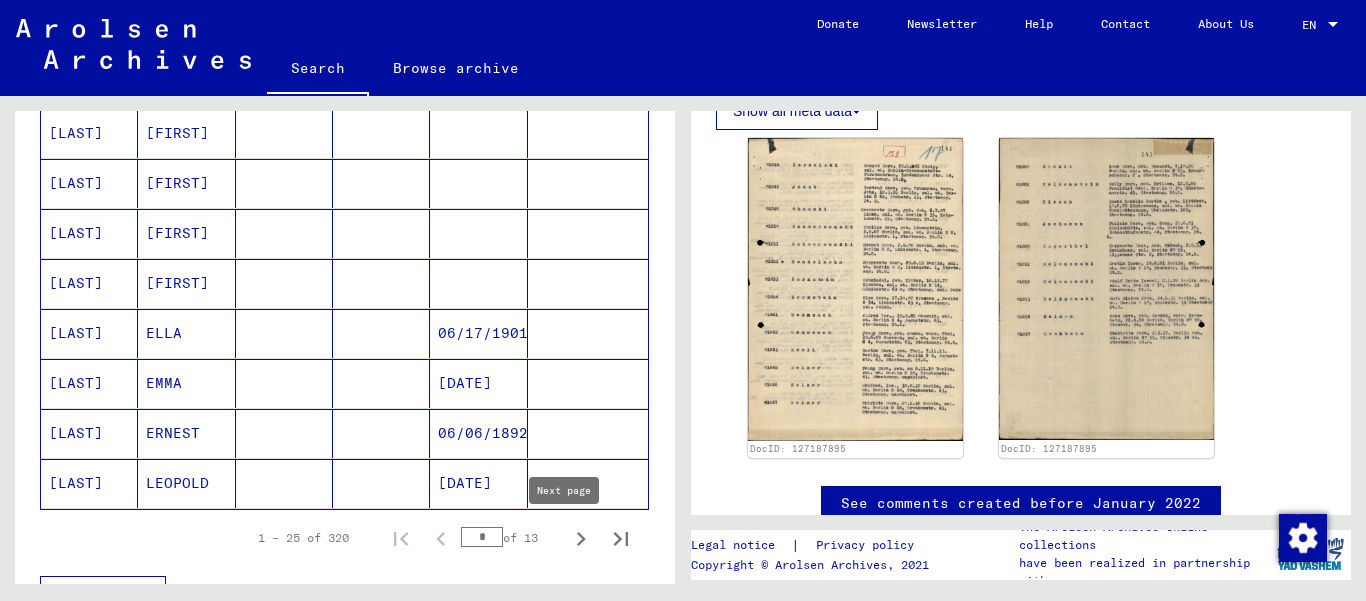 click 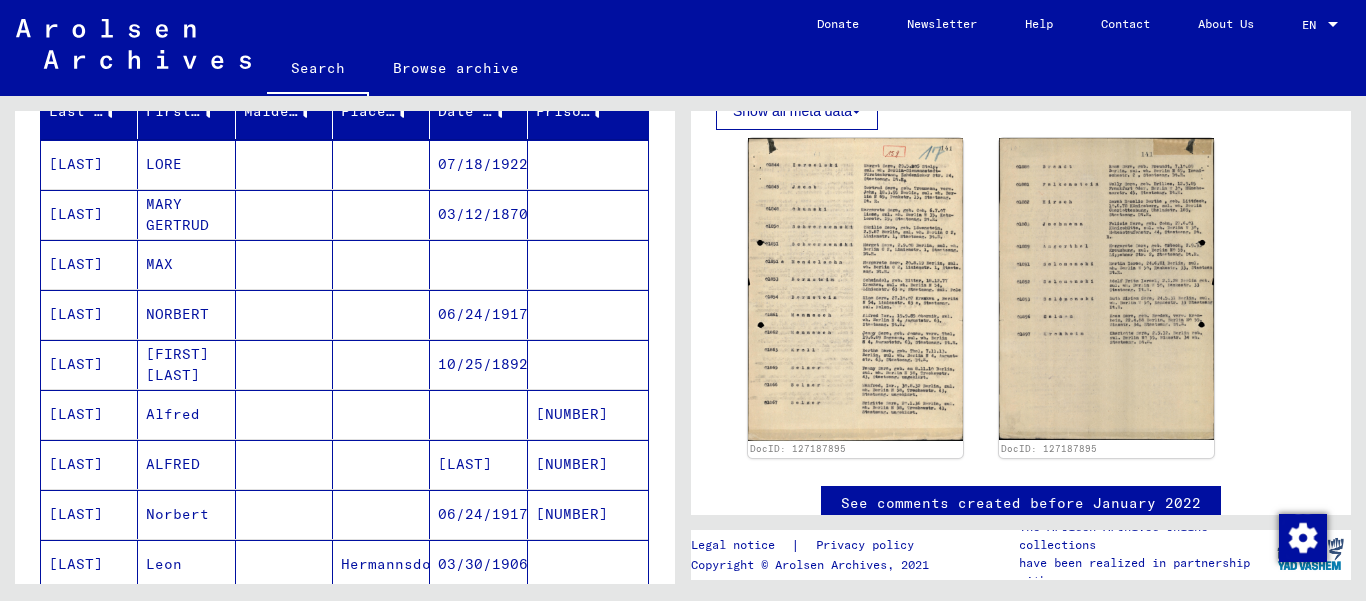 scroll, scrollTop: 256, scrollLeft: 0, axis: vertical 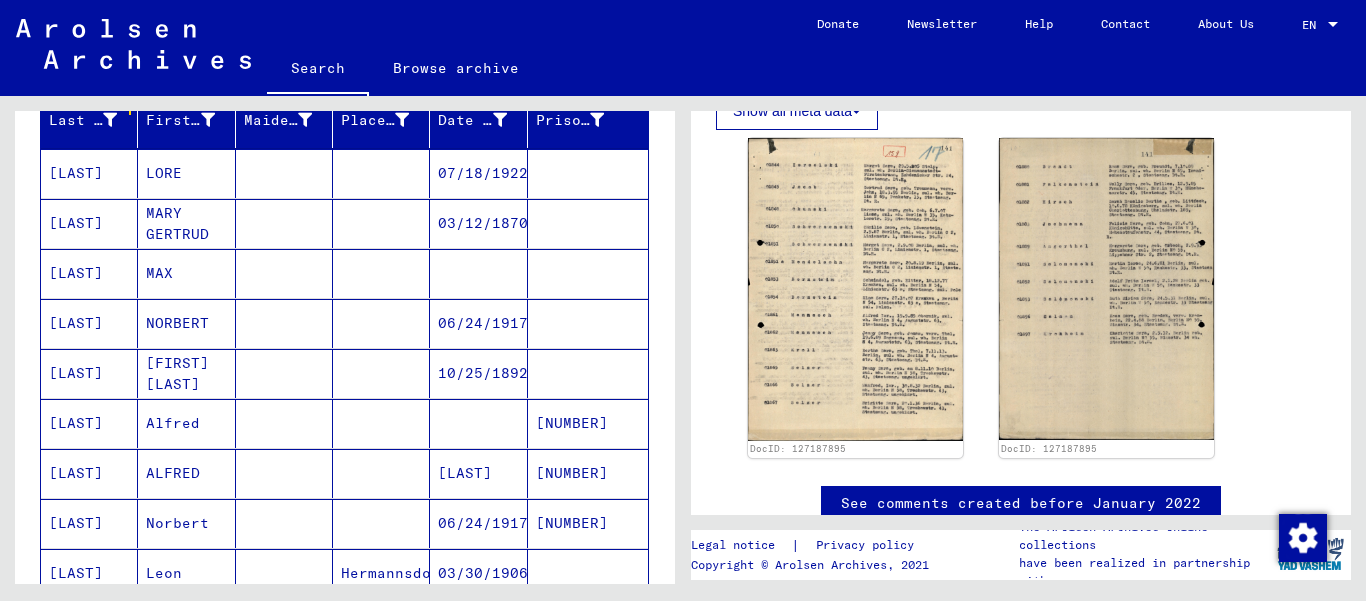 click at bounding box center (284, 323) 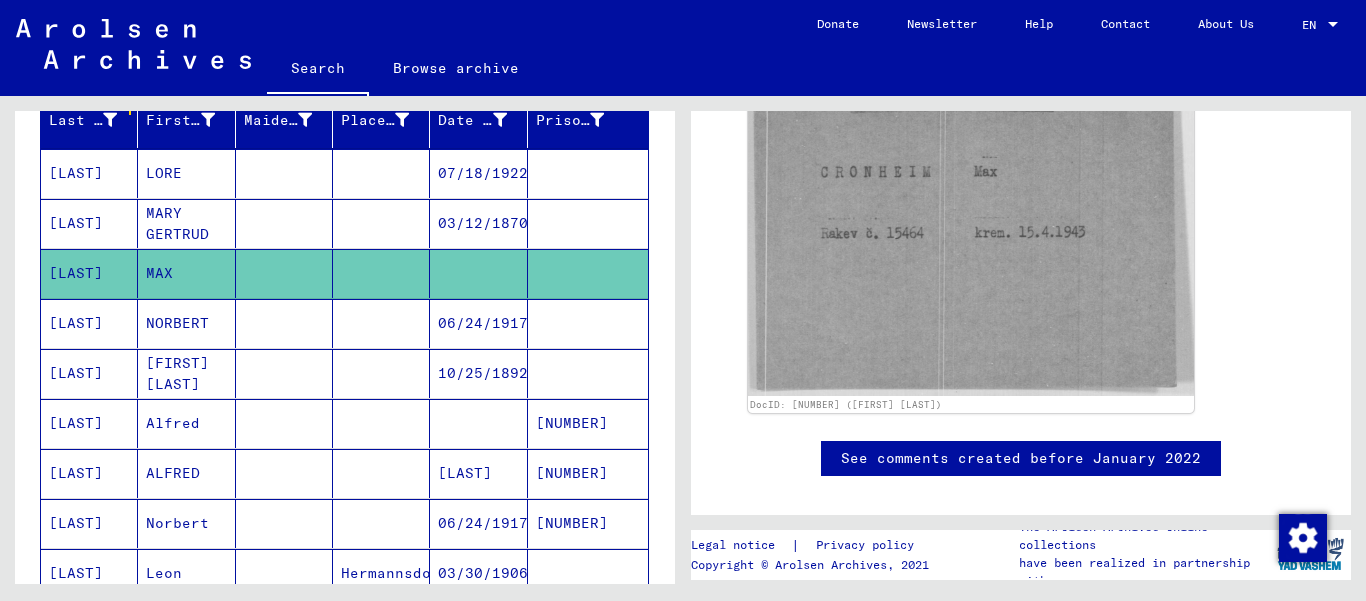 scroll, scrollTop: 338, scrollLeft: 0, axis: vertical 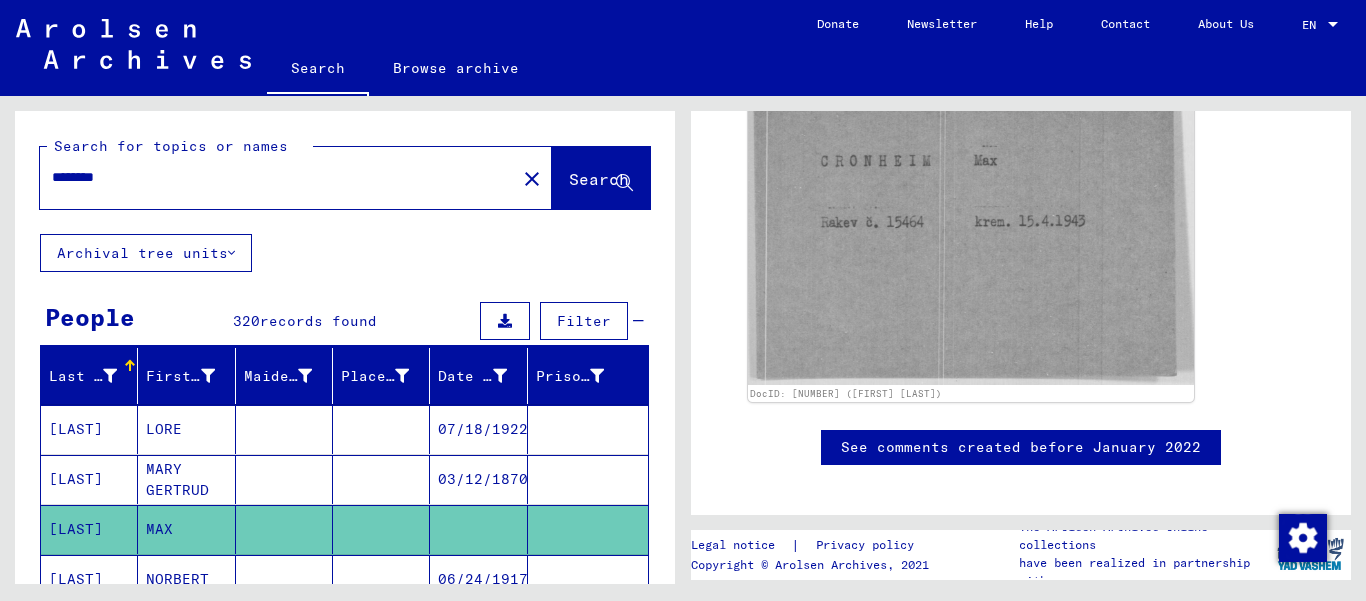 click on "********" at bounding box center [278, 177] 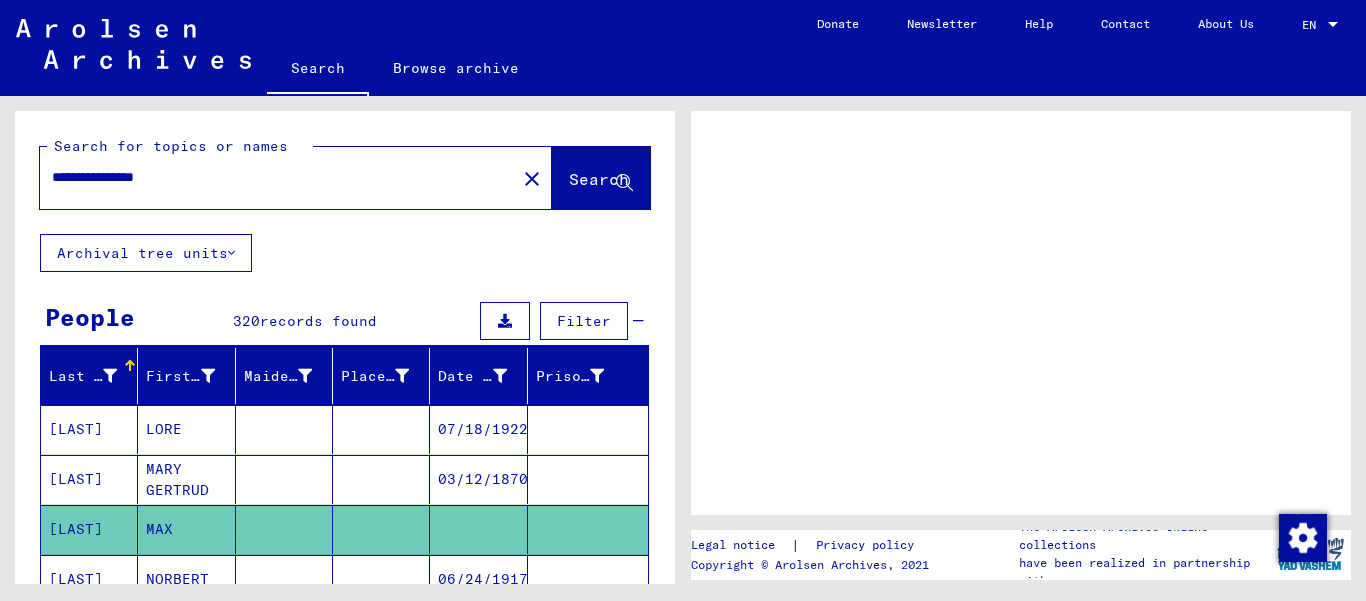 scroll, scrollTop: 0, scrollLeft: 0, axis: both 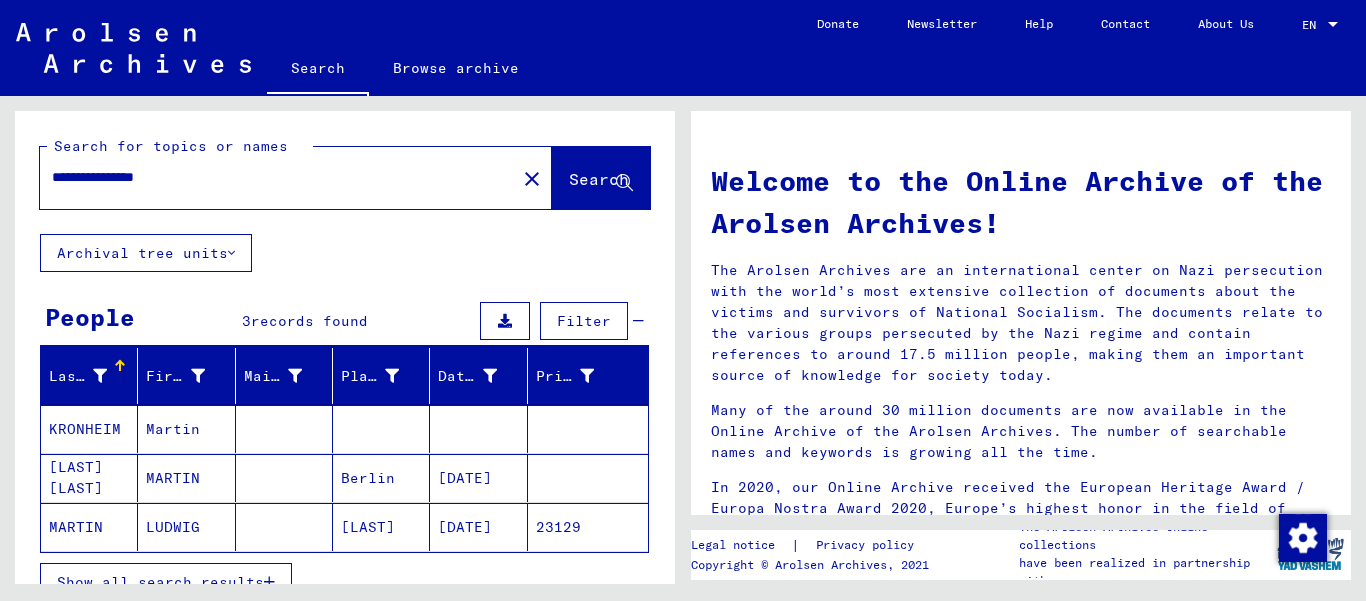 click 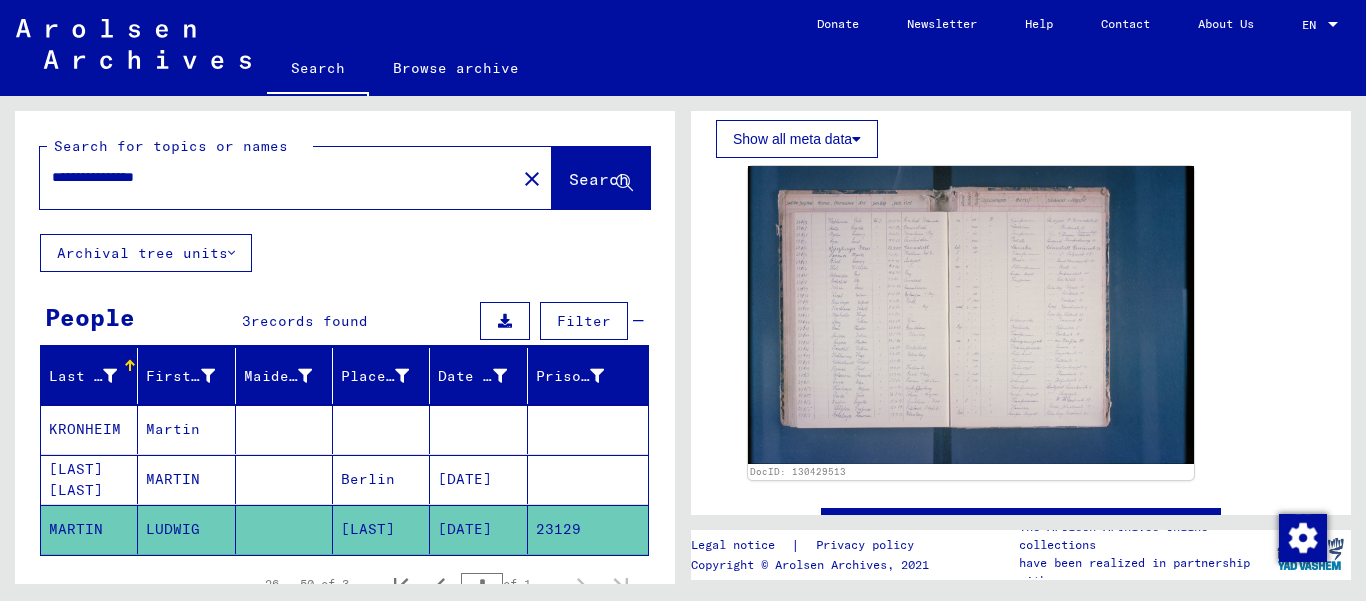 scroll, scrollTop: 461, scrollLeft: 0, axis: vertical 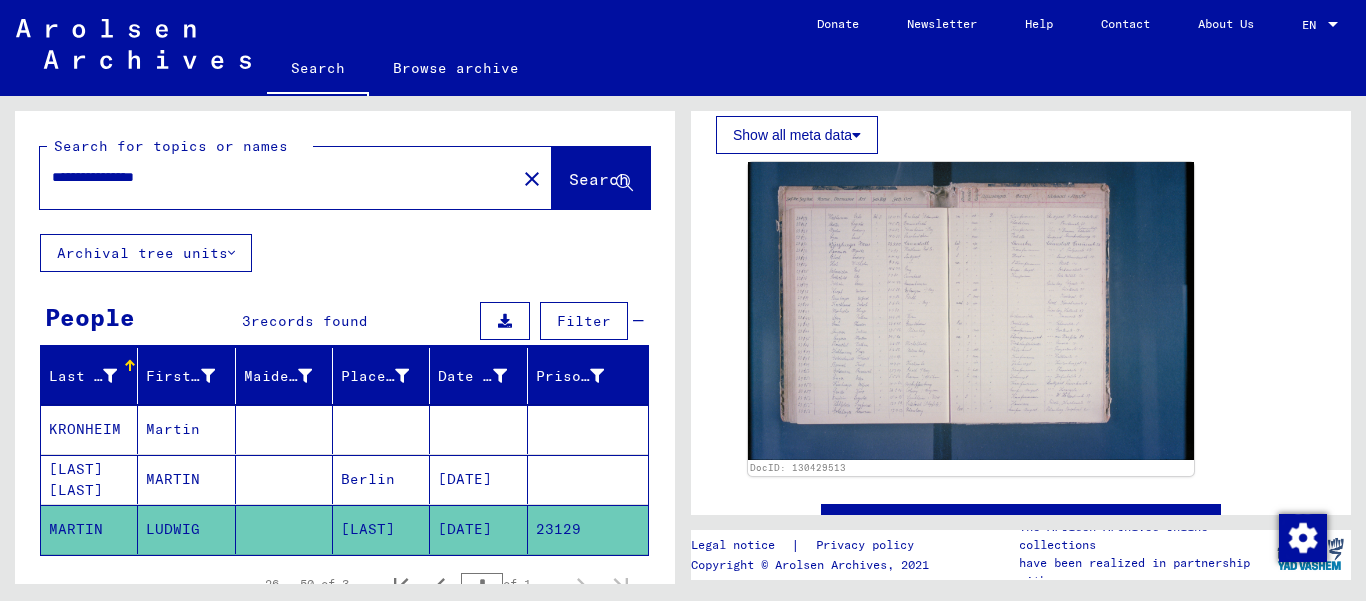 click at bounding box center (284, 479) 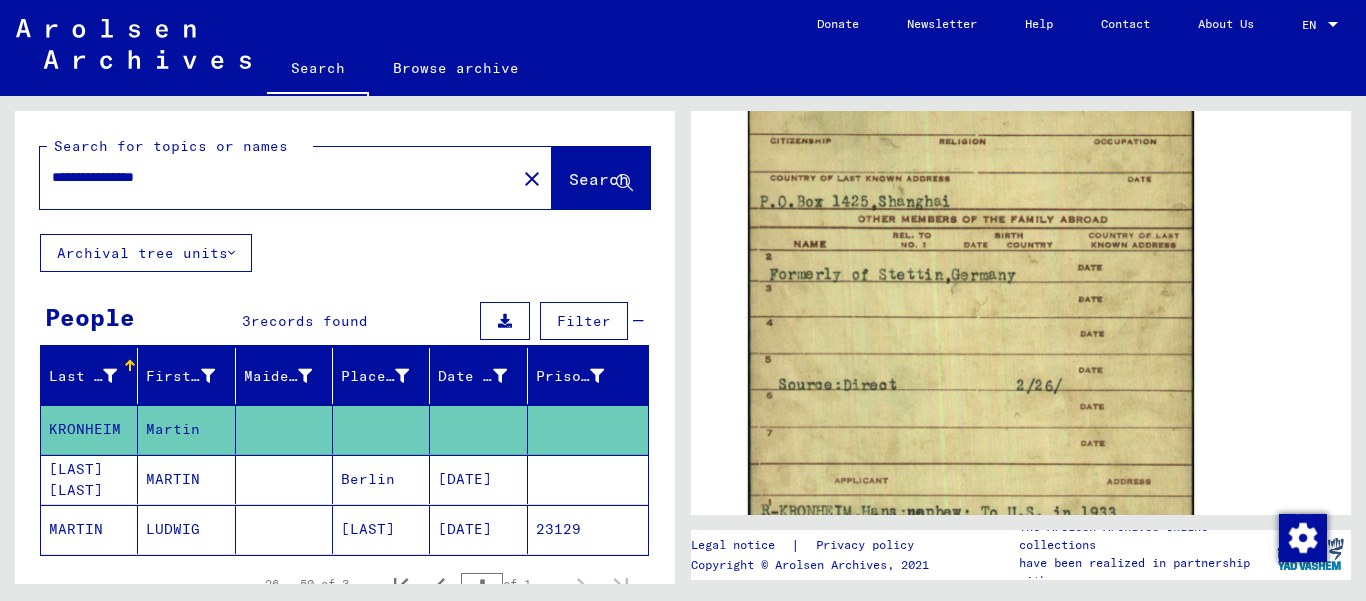 scroll, scrollTop: 1140, scrollLeft: 0, axis: vertical 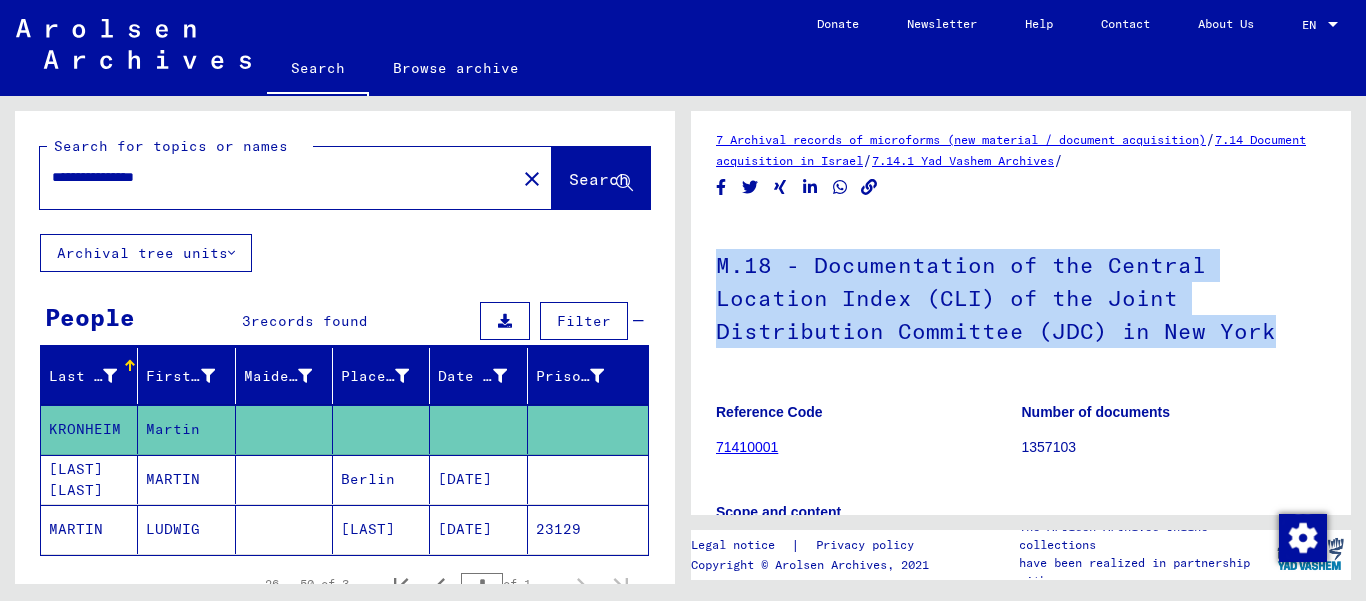 drag, startPoint x: 1262, startPoint y: 328, endPoint x: 715, endPoint y: 257, distance: 551.5886 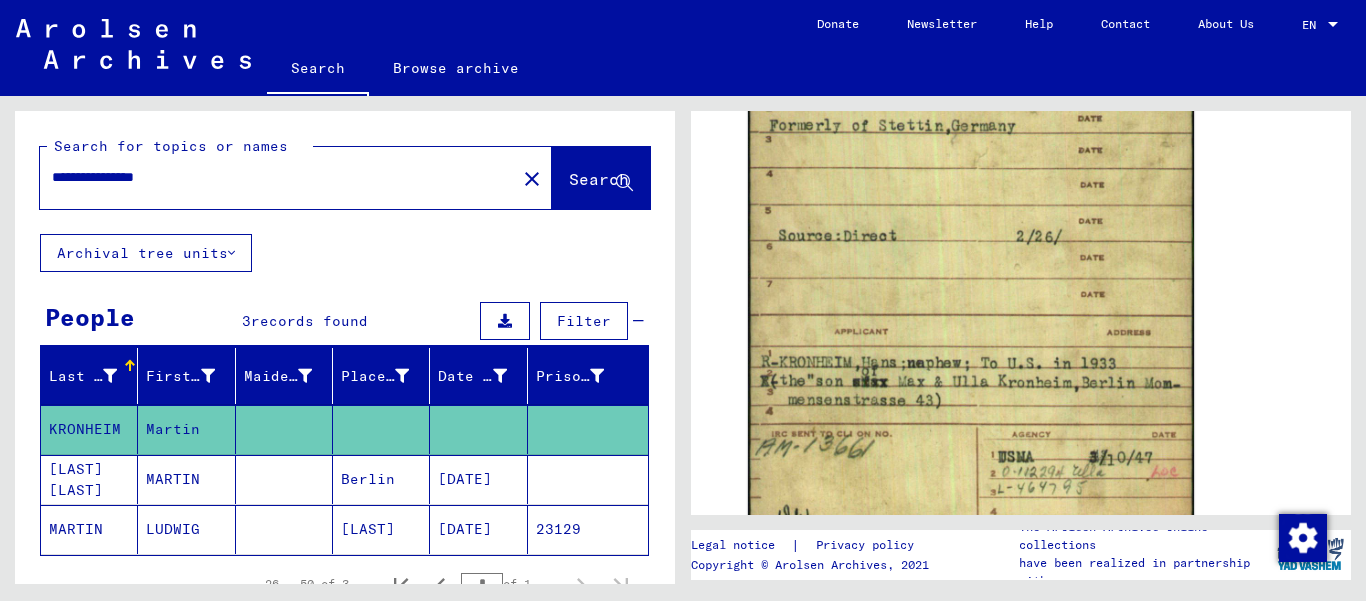 scroll, scrollTop: 1302, scrollLeft: 0, axis: vertical 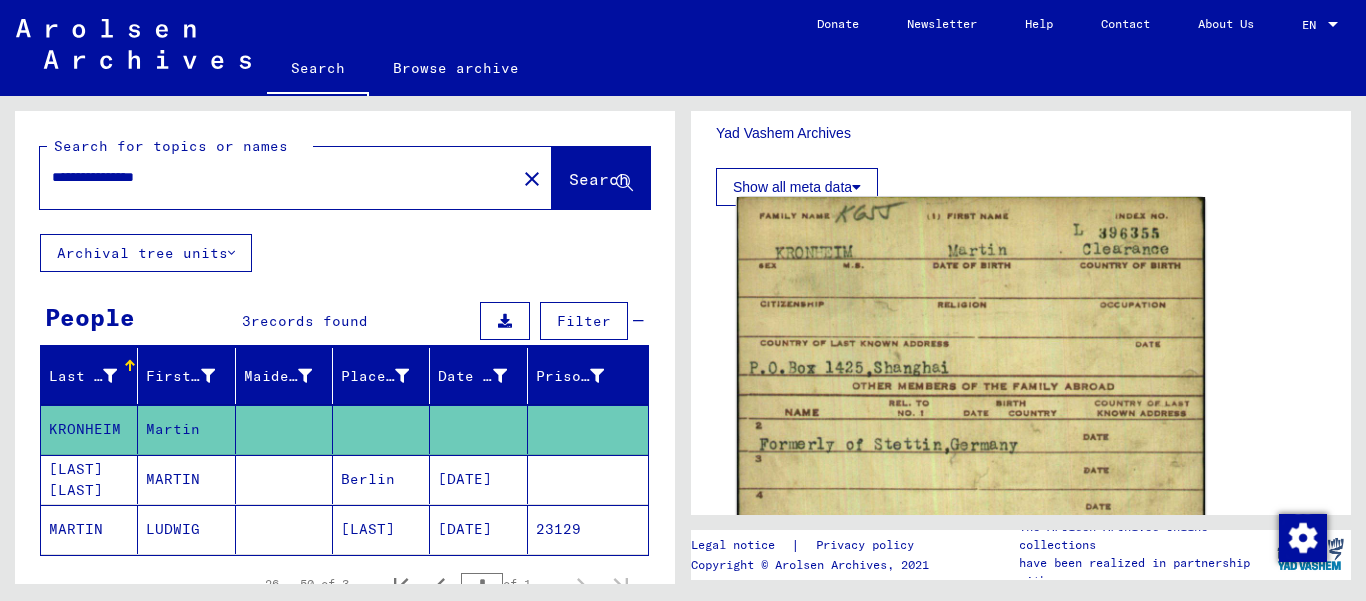 click 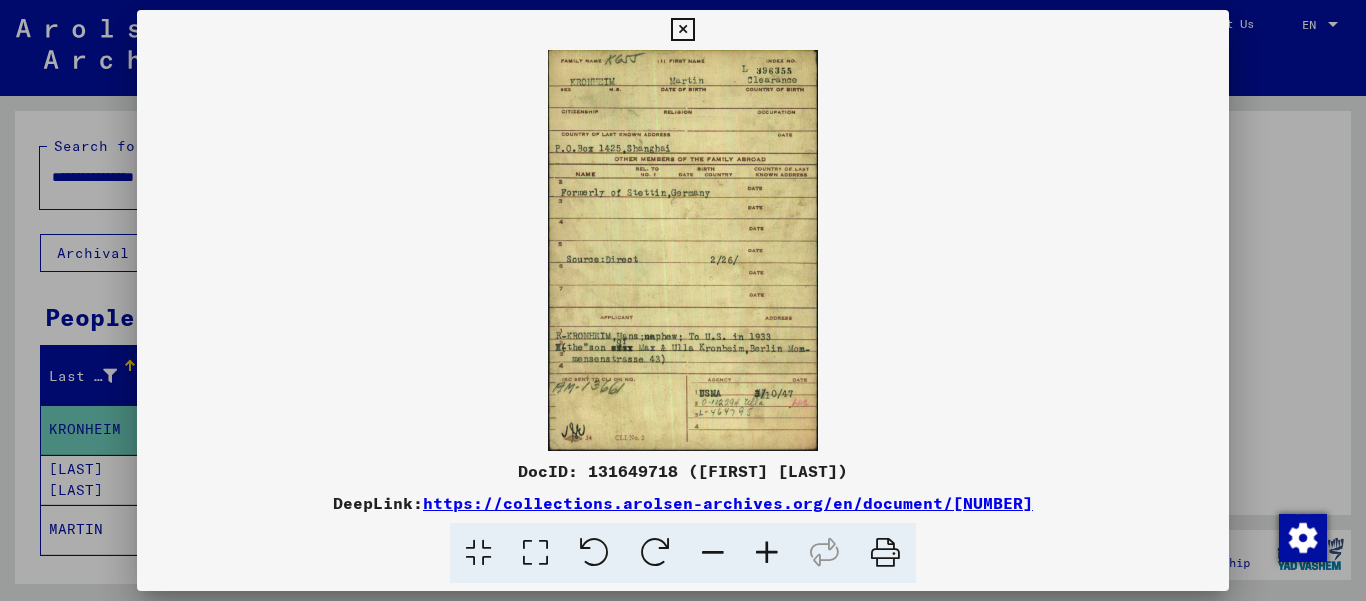 click at bounding box center (683, 250) 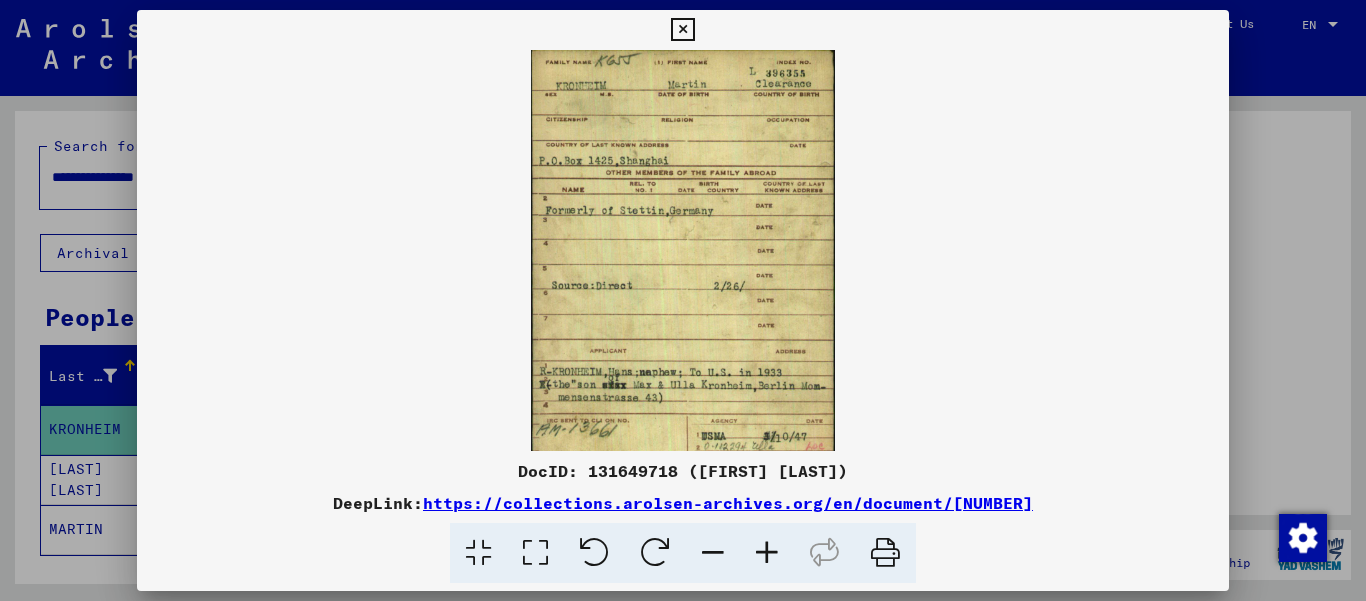 click at bounding box center (767, 553) 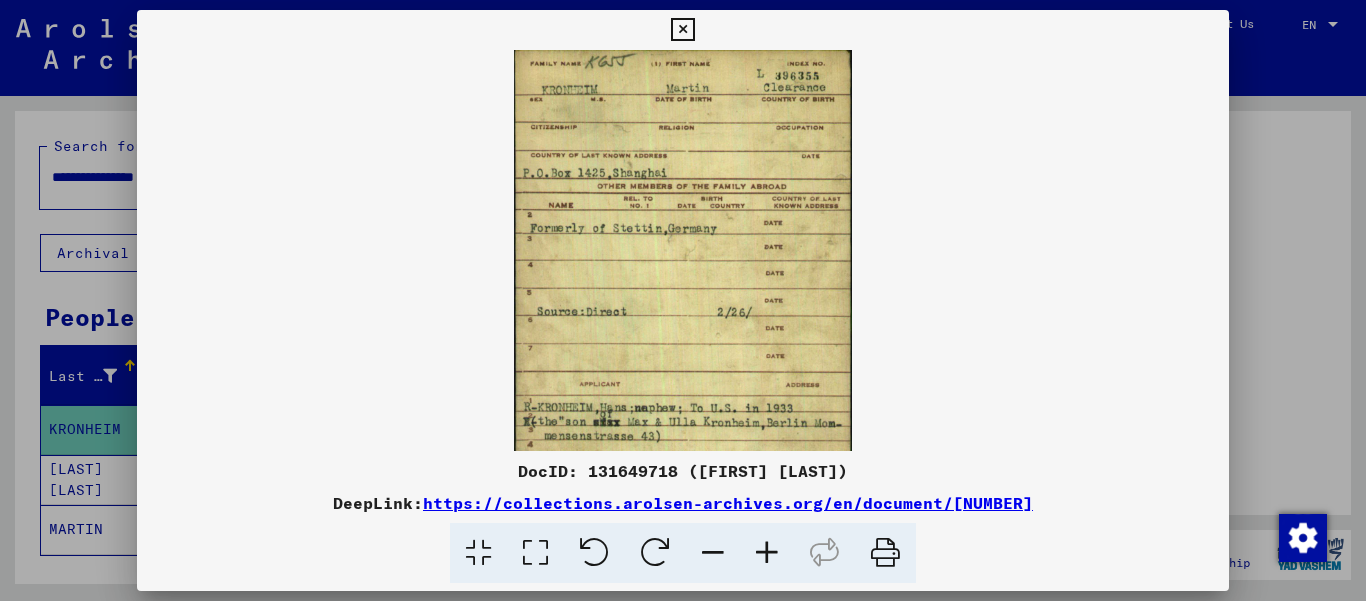 click at bounding box center [767, 553] 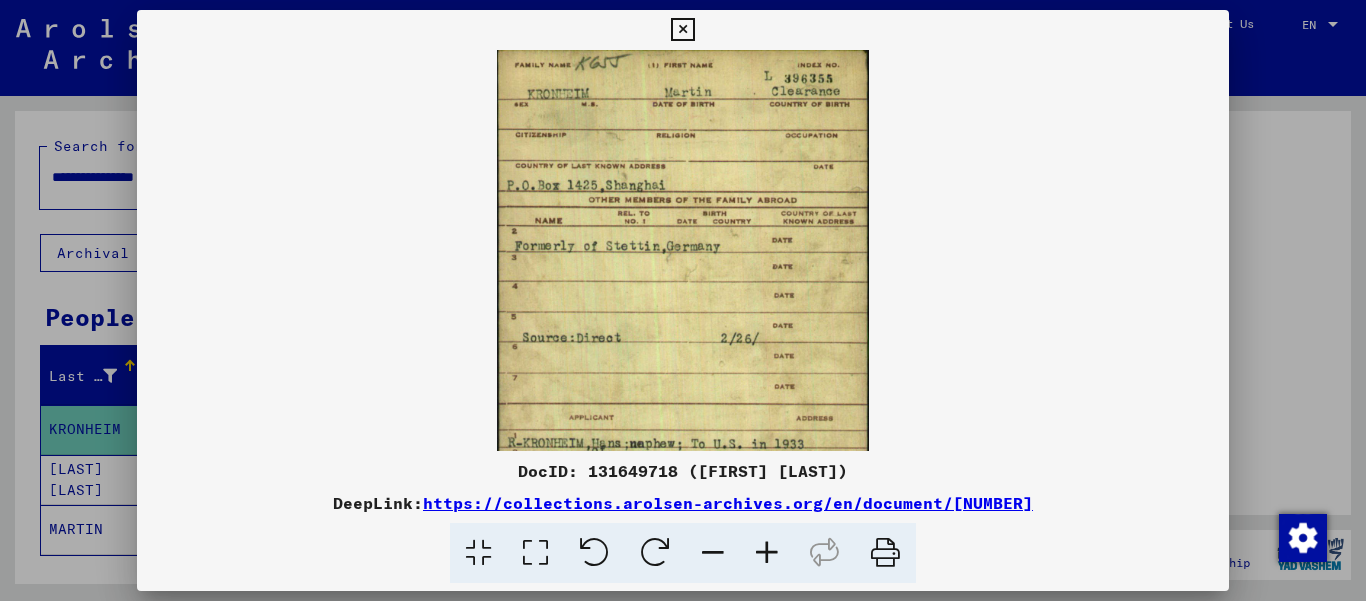 click at bounding box center (767, 553) 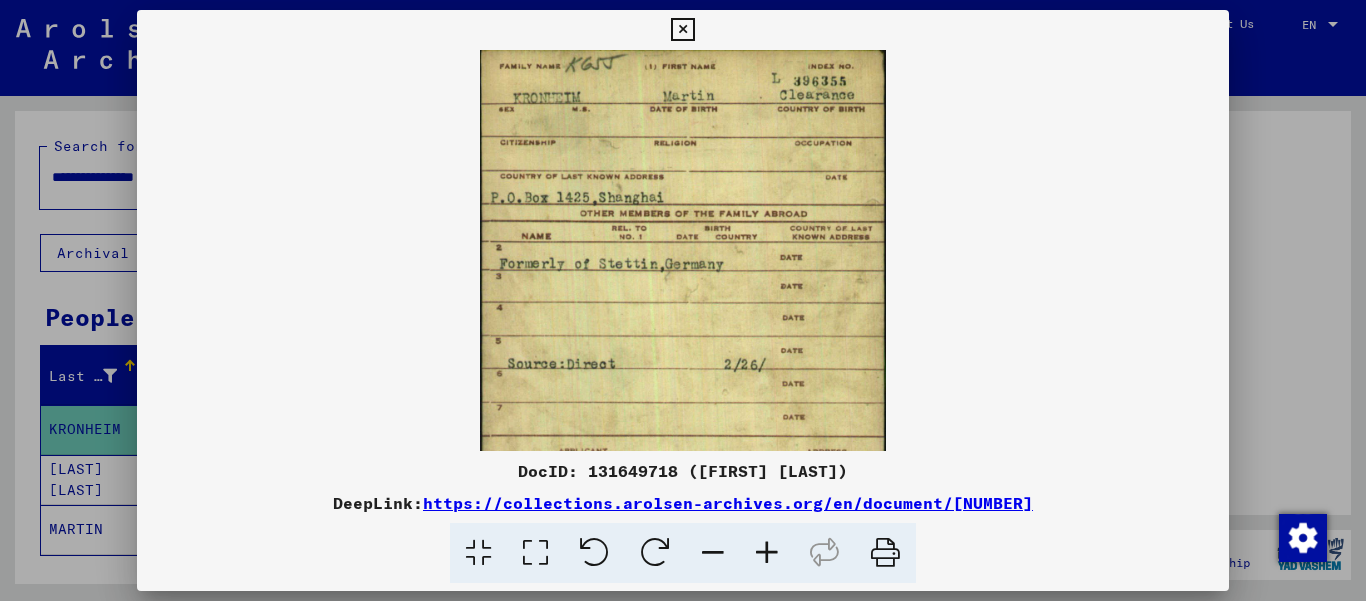 click at bounding box center (767, 553) 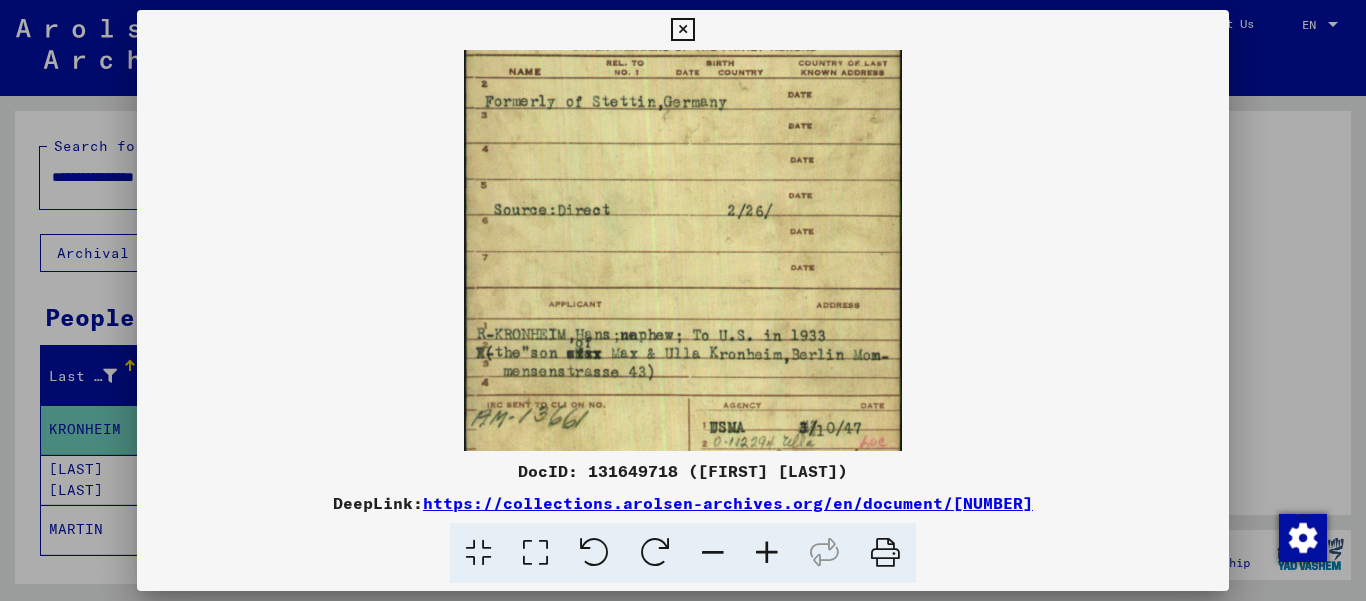 drag, startPoint x: 736, startPoint y: 415, endPoint x: 786, endPoint y: 215, distance: 206.15529 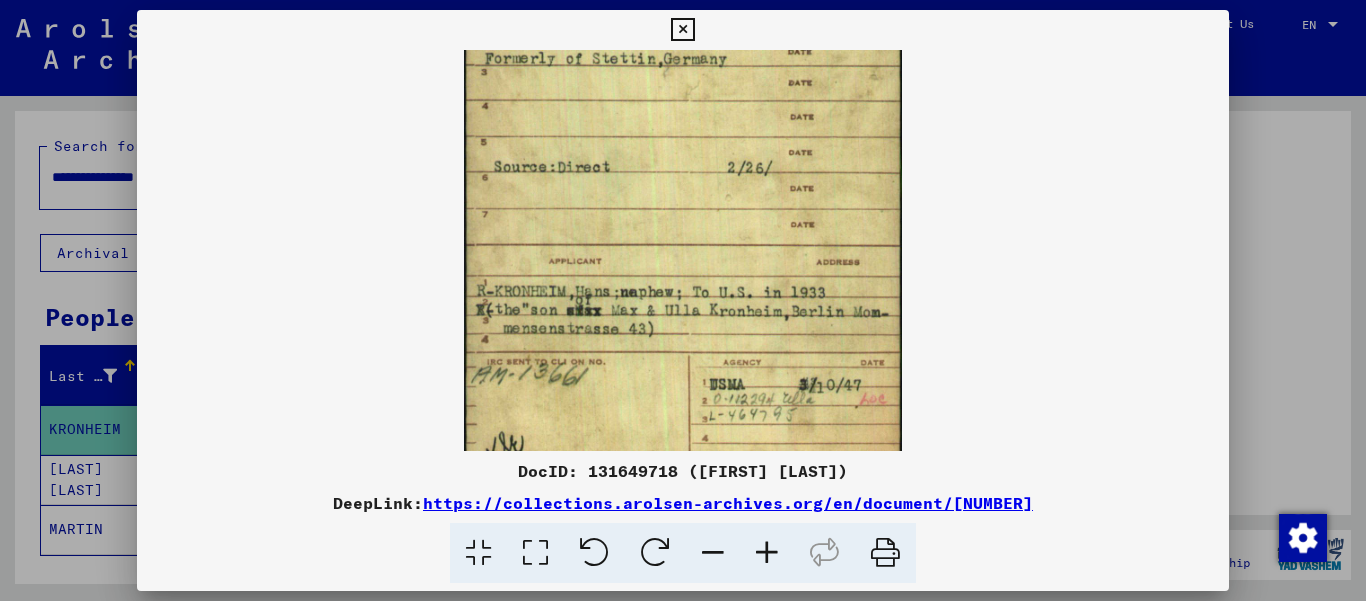 scroll, scrollTop: 250, scrollLeft: 0, axis: vertical 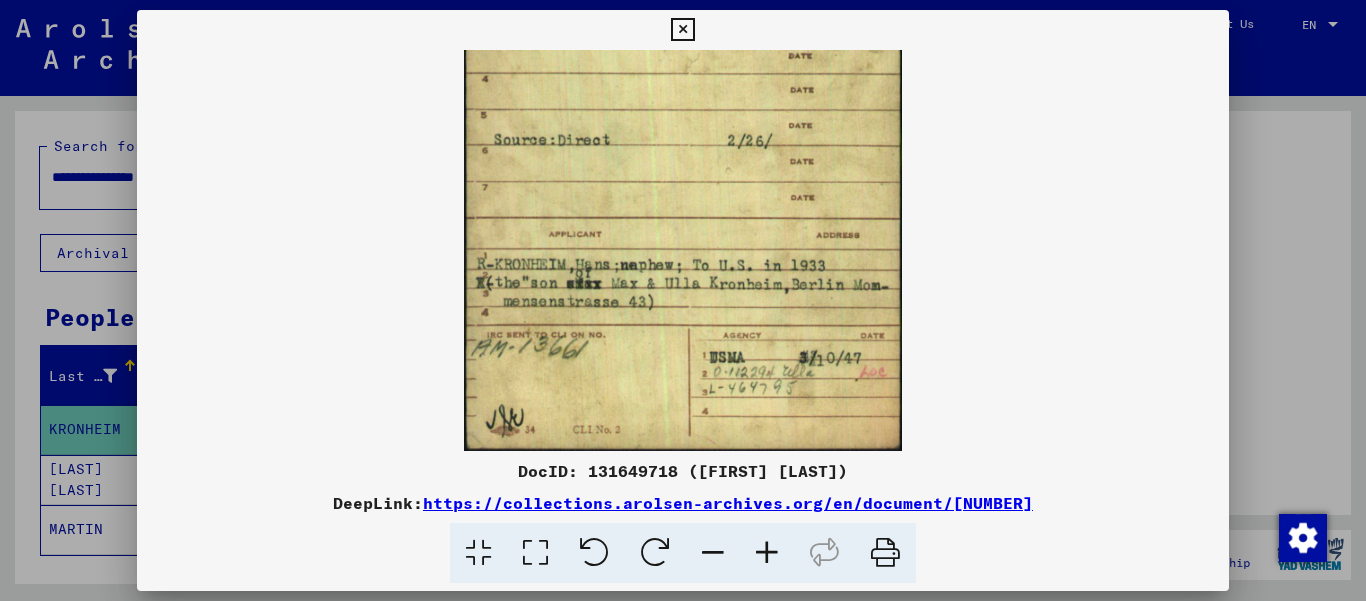 drag, startPoint x: 789, startPoint y: 361, endPoint x: 802, endPoint y: 254, distance: 107.78683 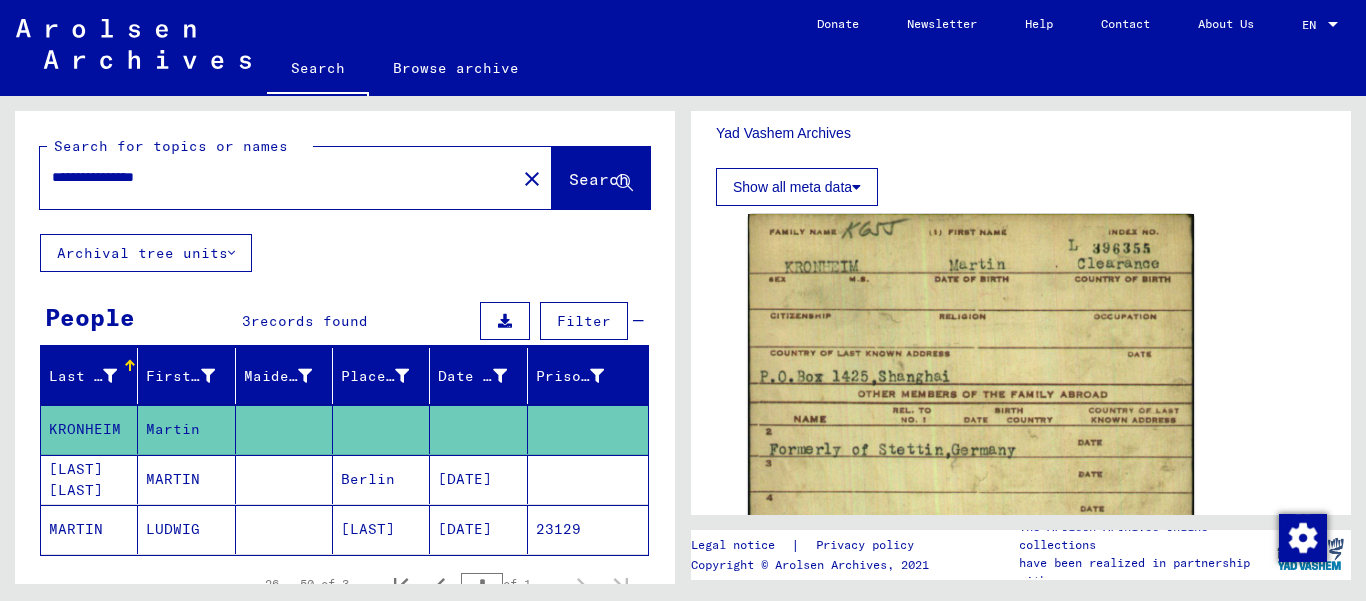 drag, startPoint x: 134, startPoint y: 178, endPoint x: 321, endPoint y: 195, distance: 187.77113 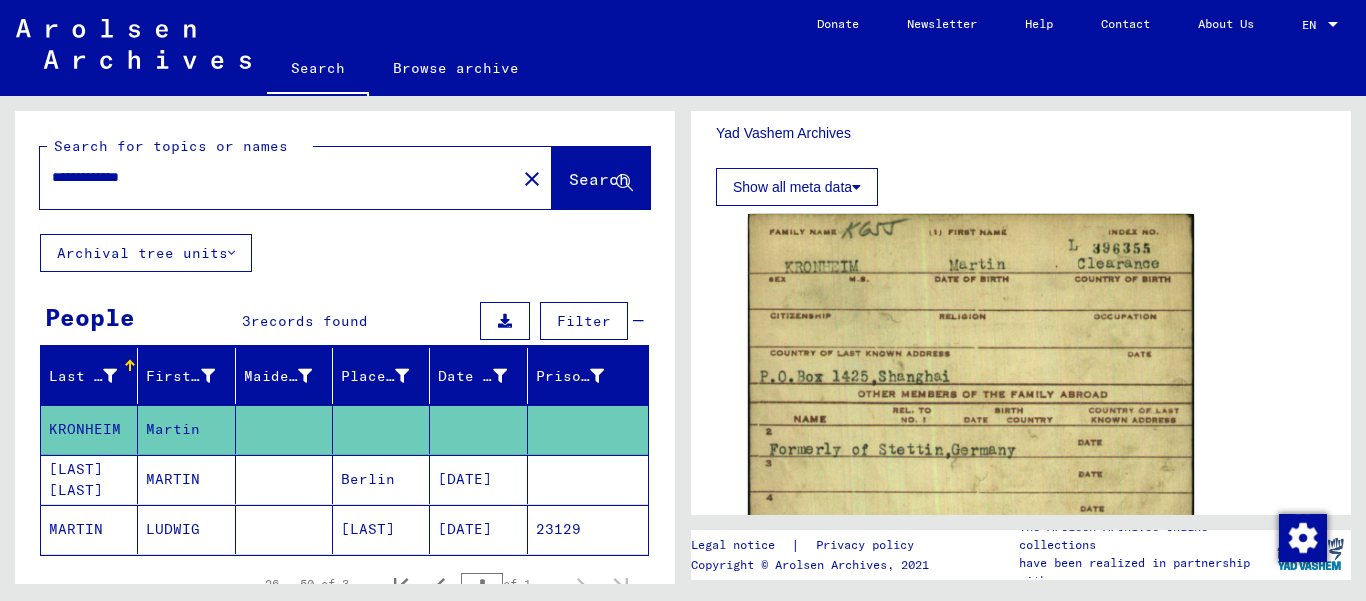 type on "**********" 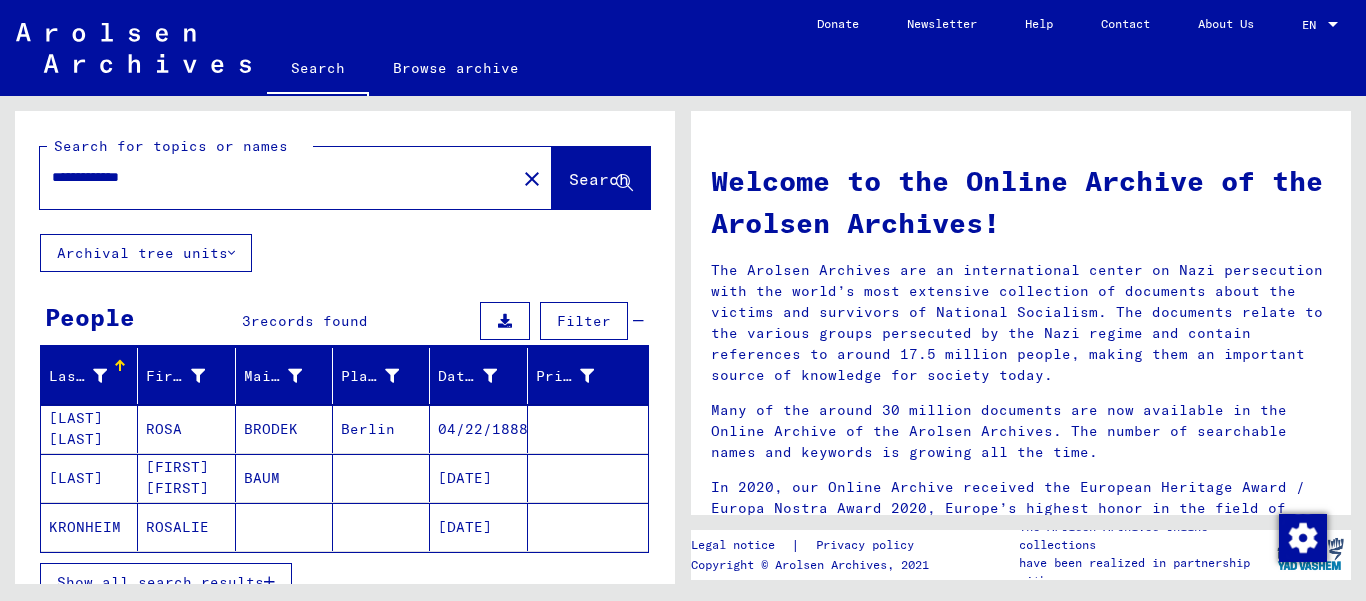 click on "ROSA" at bounding box center (186, 478) 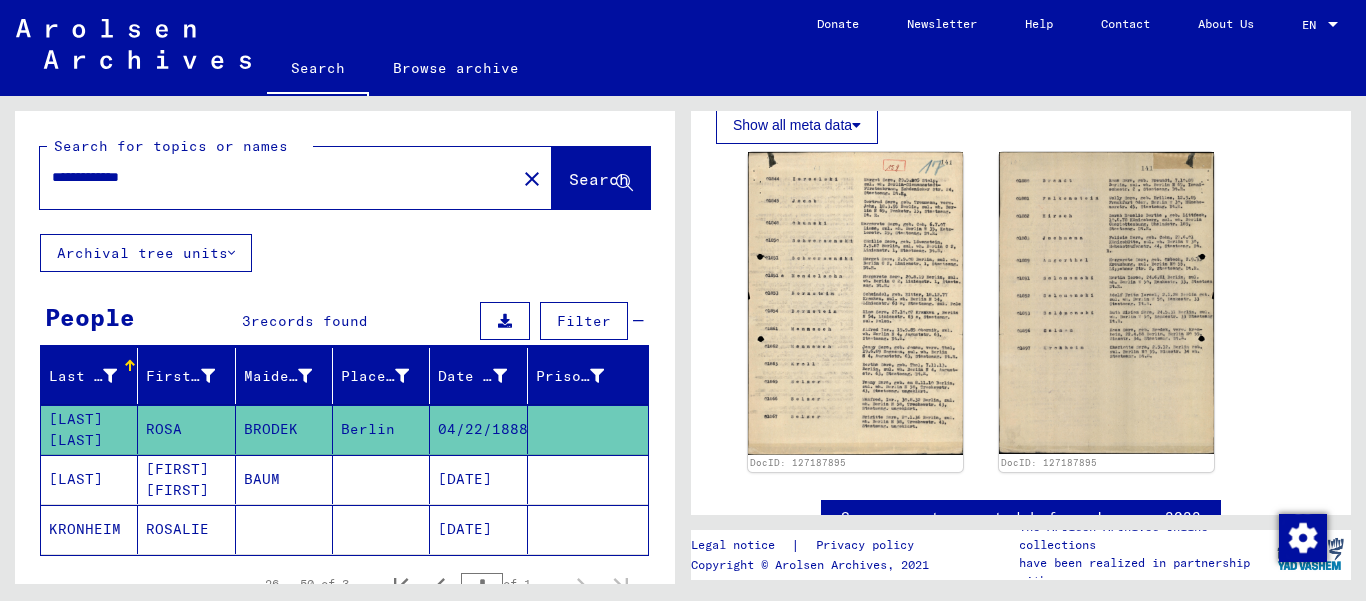 scroll, scrollTop: 643, scrollLeft: 0, axis: vertical 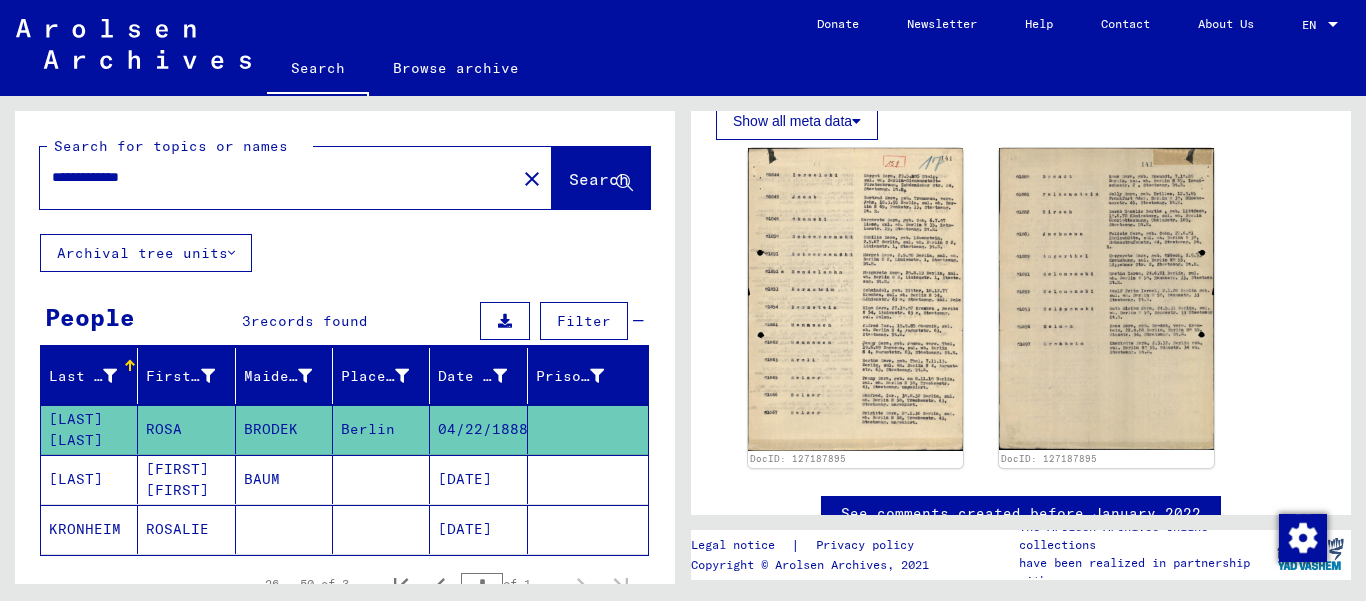 click on "DocID: 127187895 DocID: 127187895" 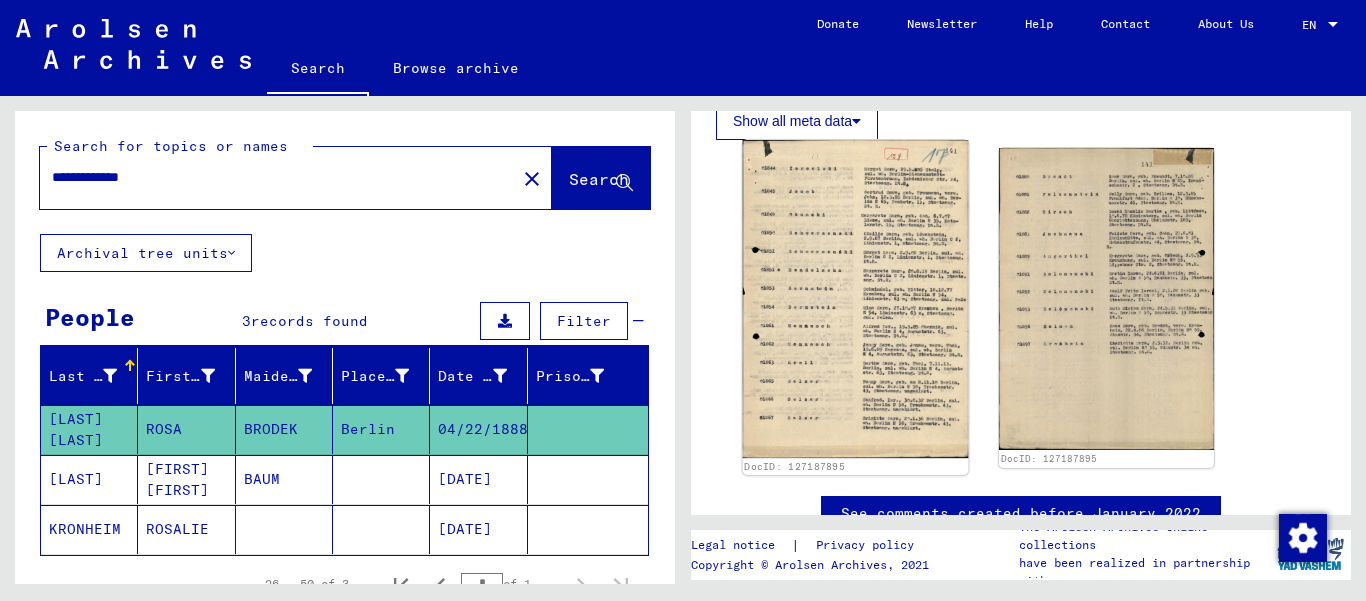 click 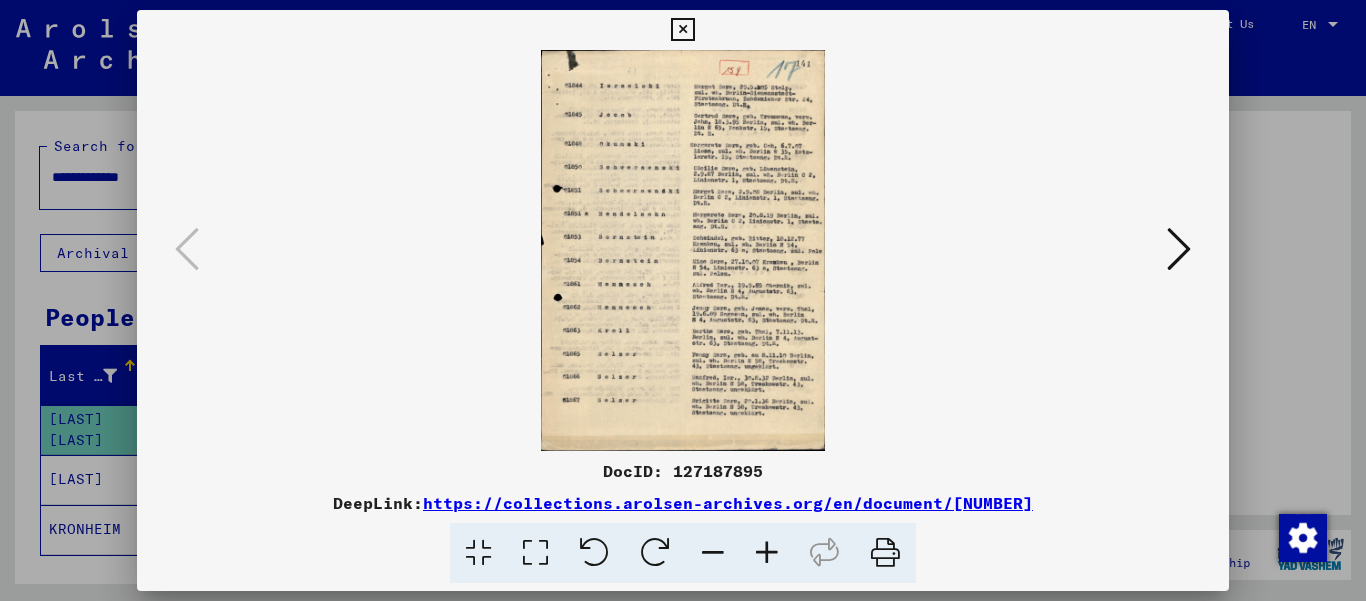 click at bounding box center [767, 553] 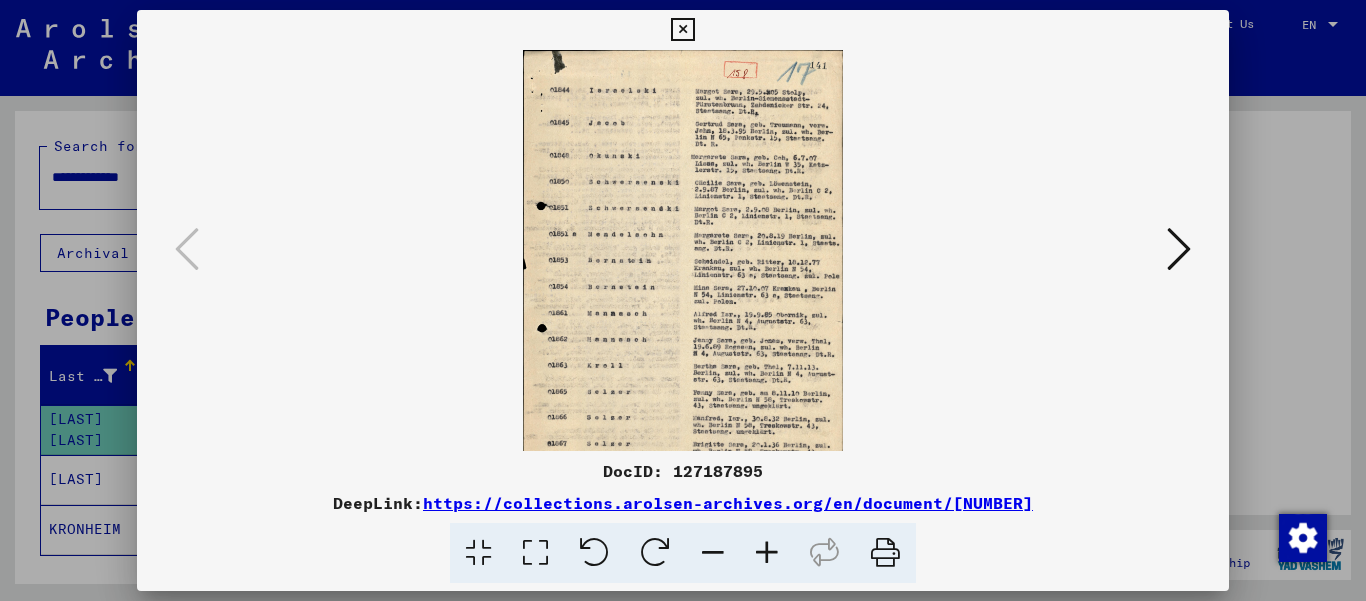 click at bounding box center [767, 553] 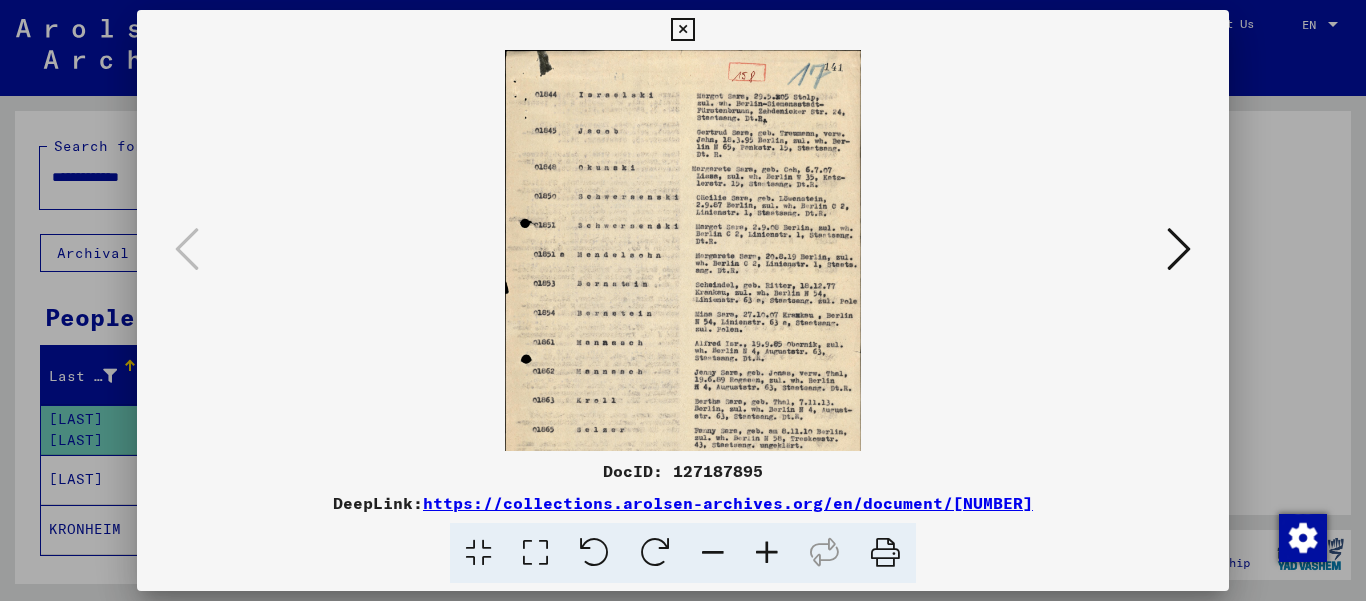 click at bounding box center (767, 553) 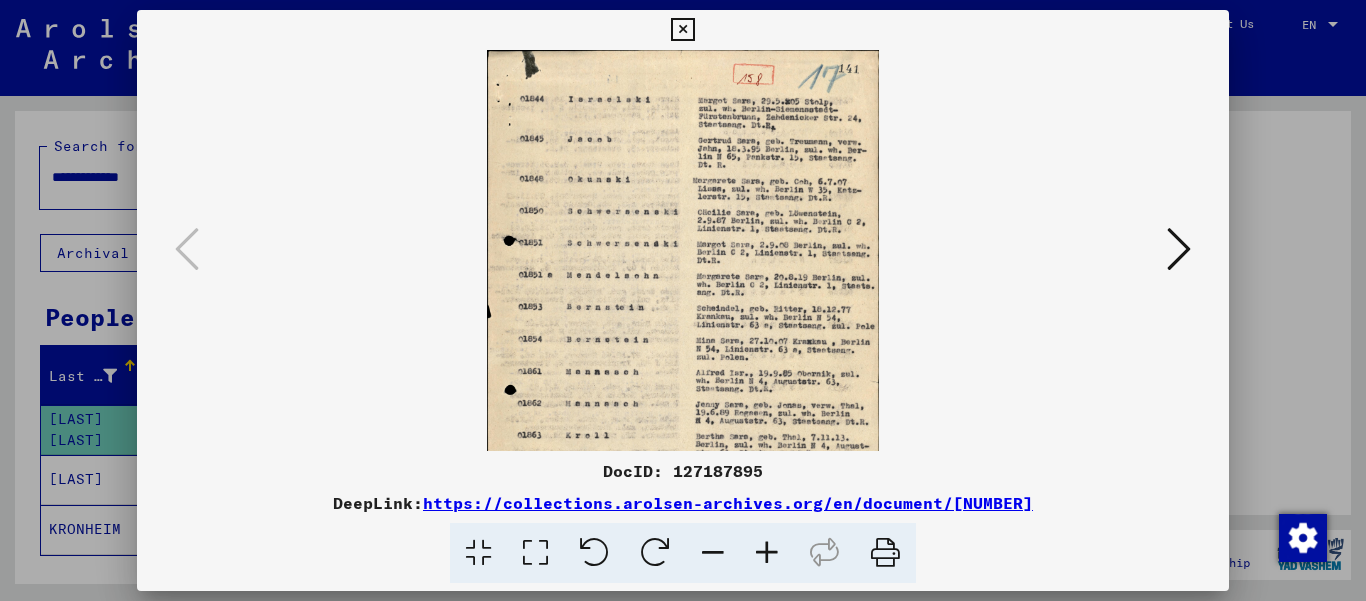 click at bounding box center [767, 553] 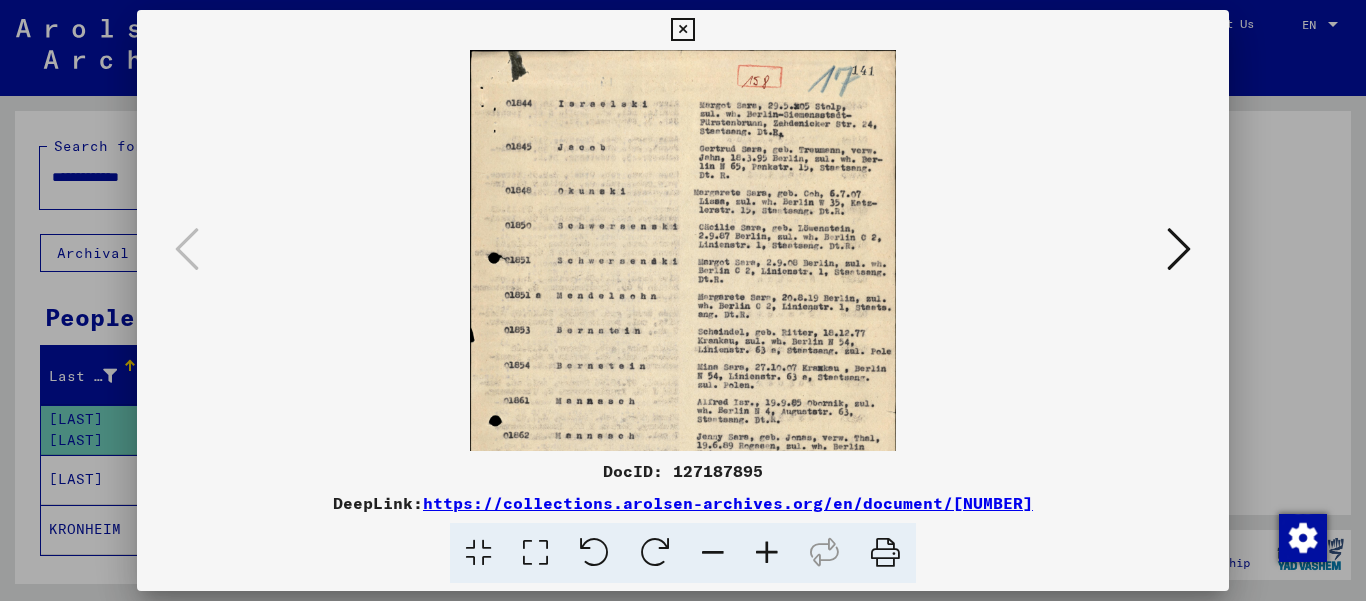 click at bounding box center (767, 553) 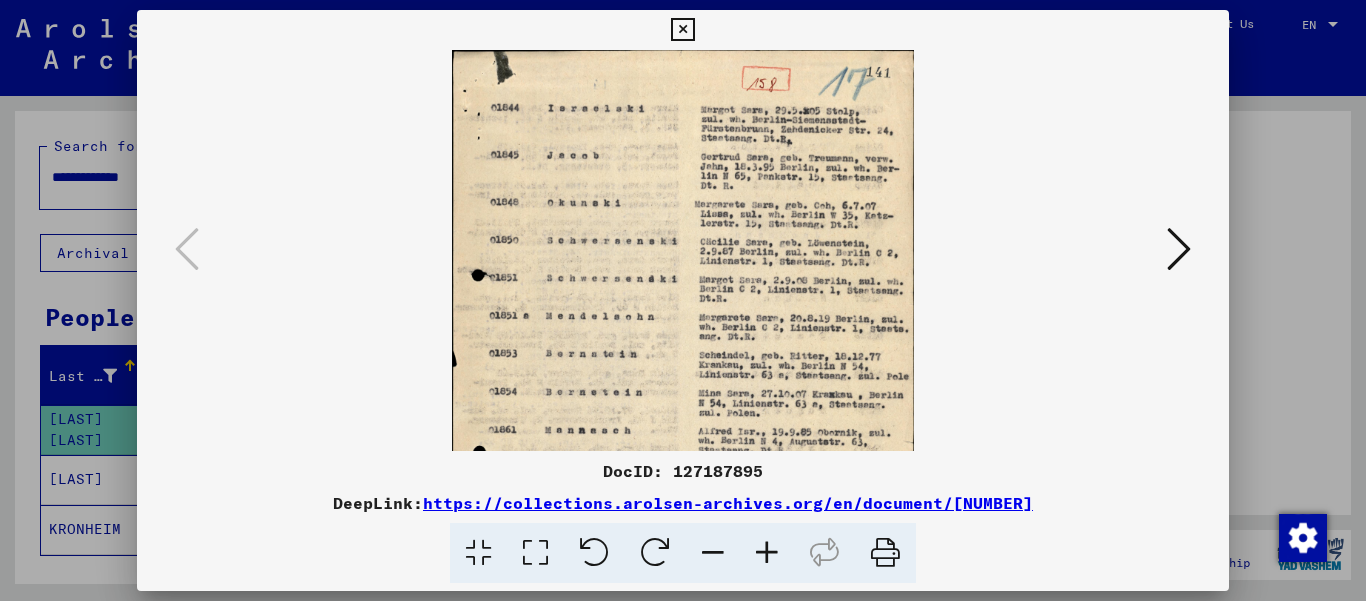 click at bounding box center [767, 553] 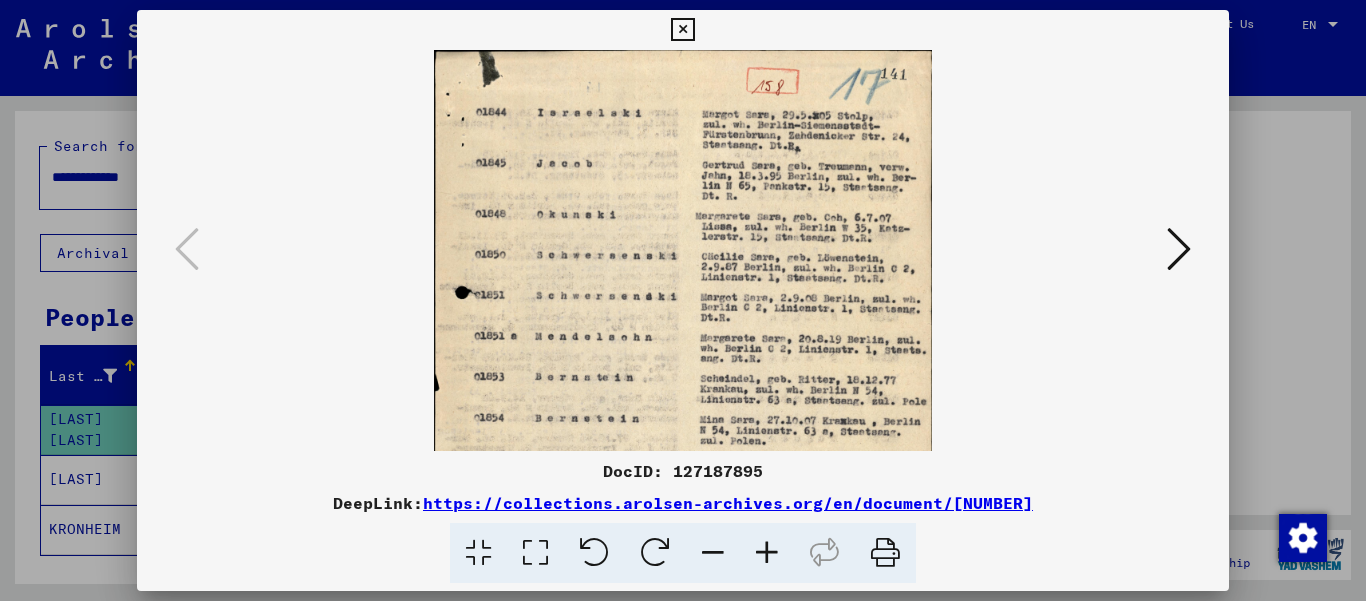 click at bounding box center (767, 553) 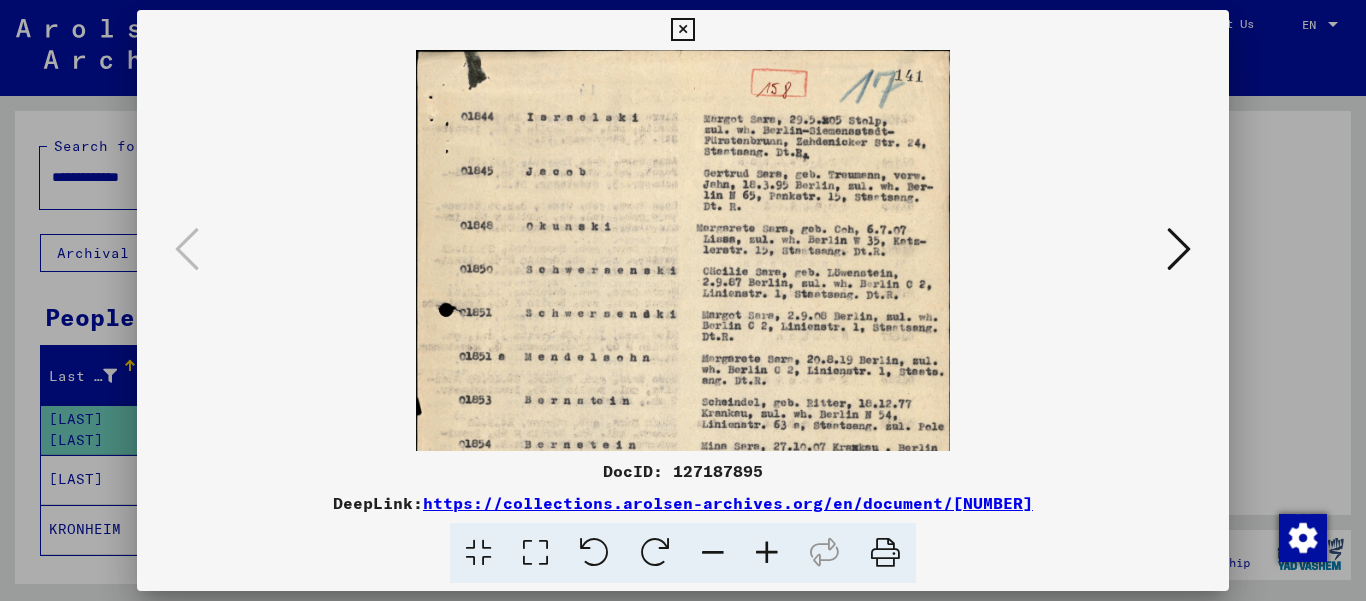 click at bounding box center (767, 553) 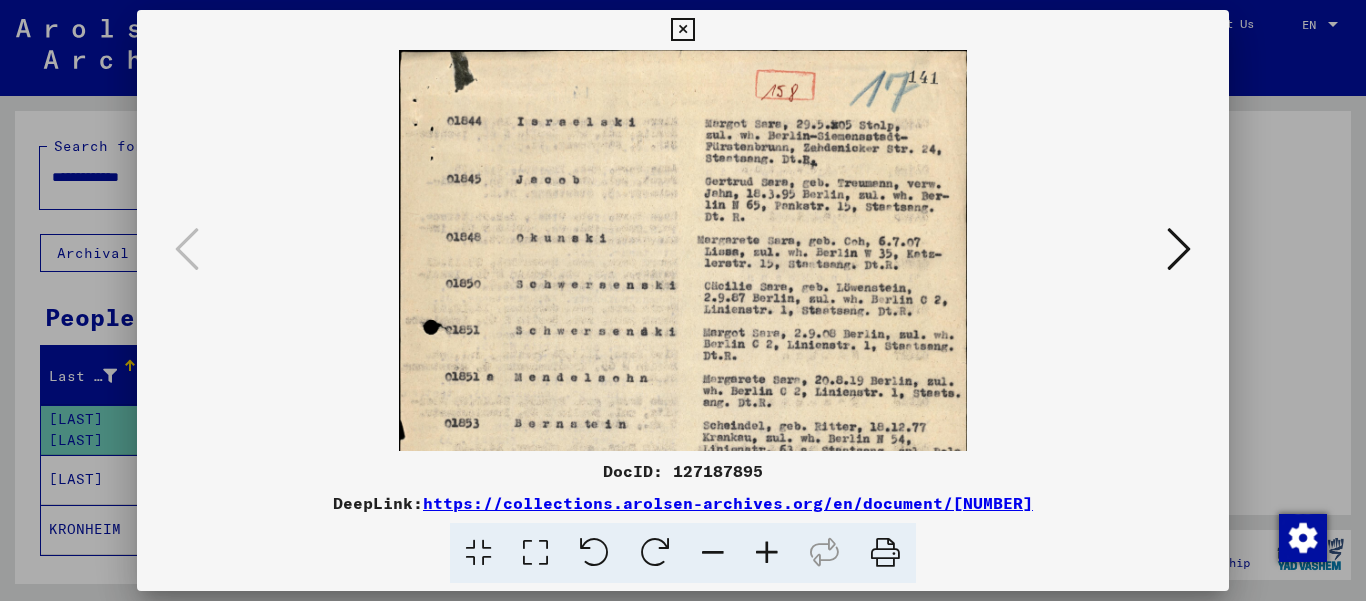 click at bounding box center (767, 553) 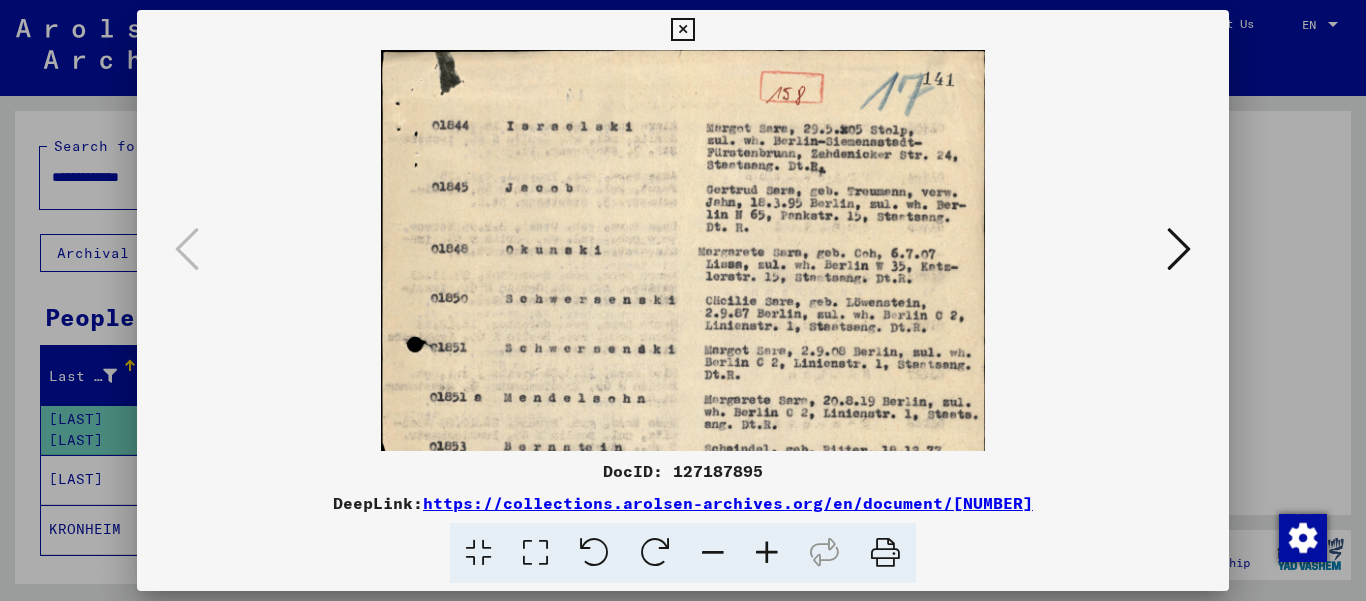 click at bounding box center (767, 553) 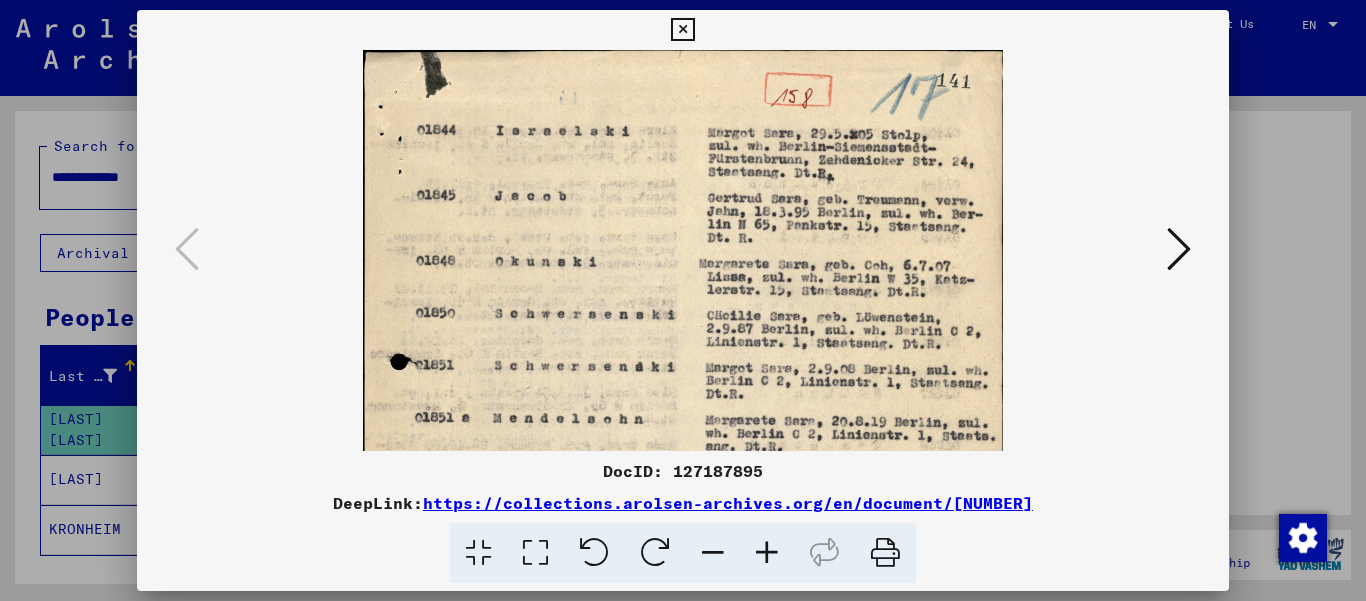 click at bounding box center (767, 553) 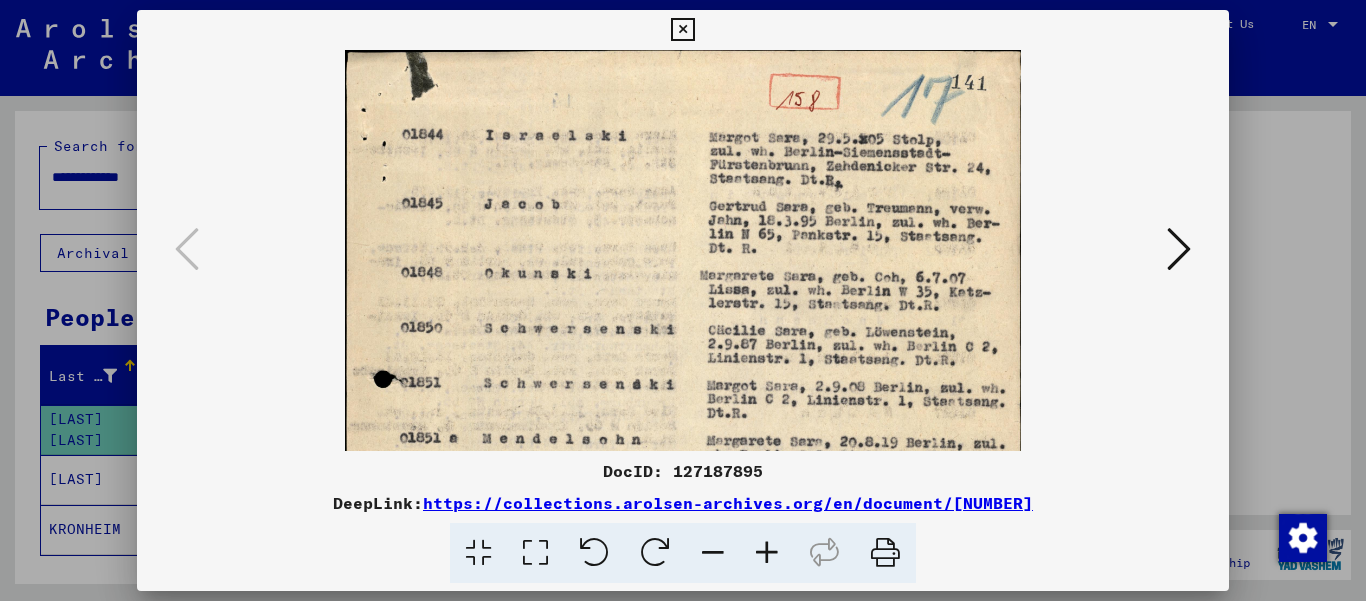 click at bounding box center [767, 553] 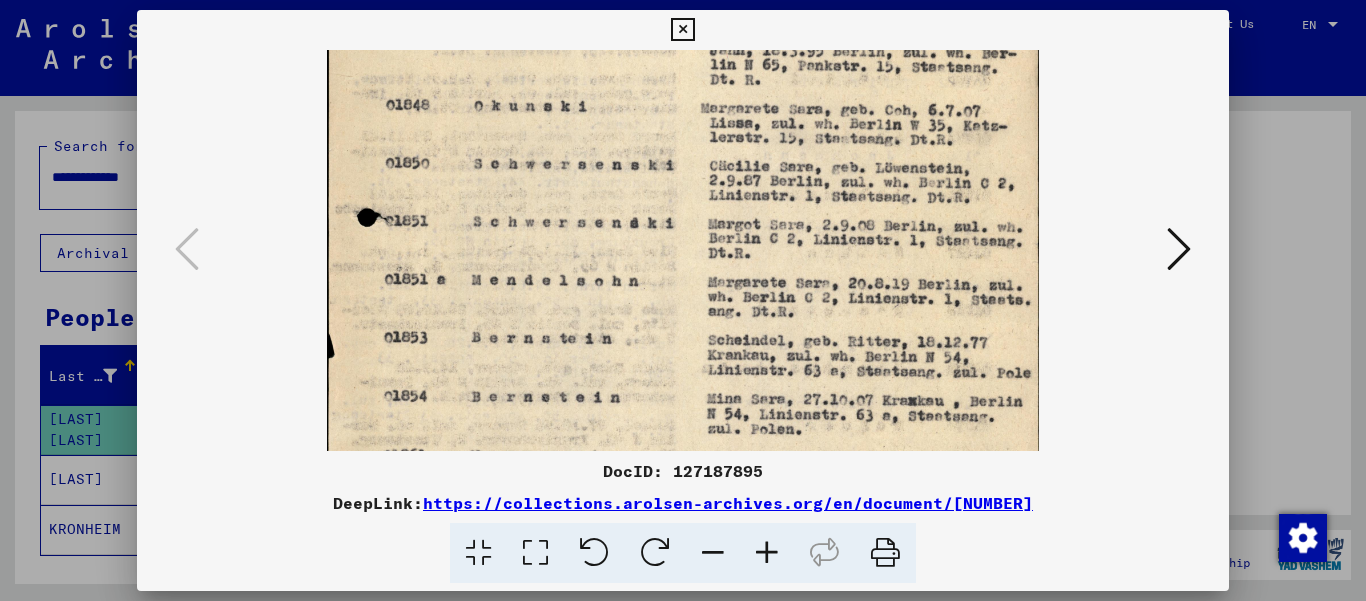 scroll, scrollTop: 191, scrollLeft: 0, axis: vertical 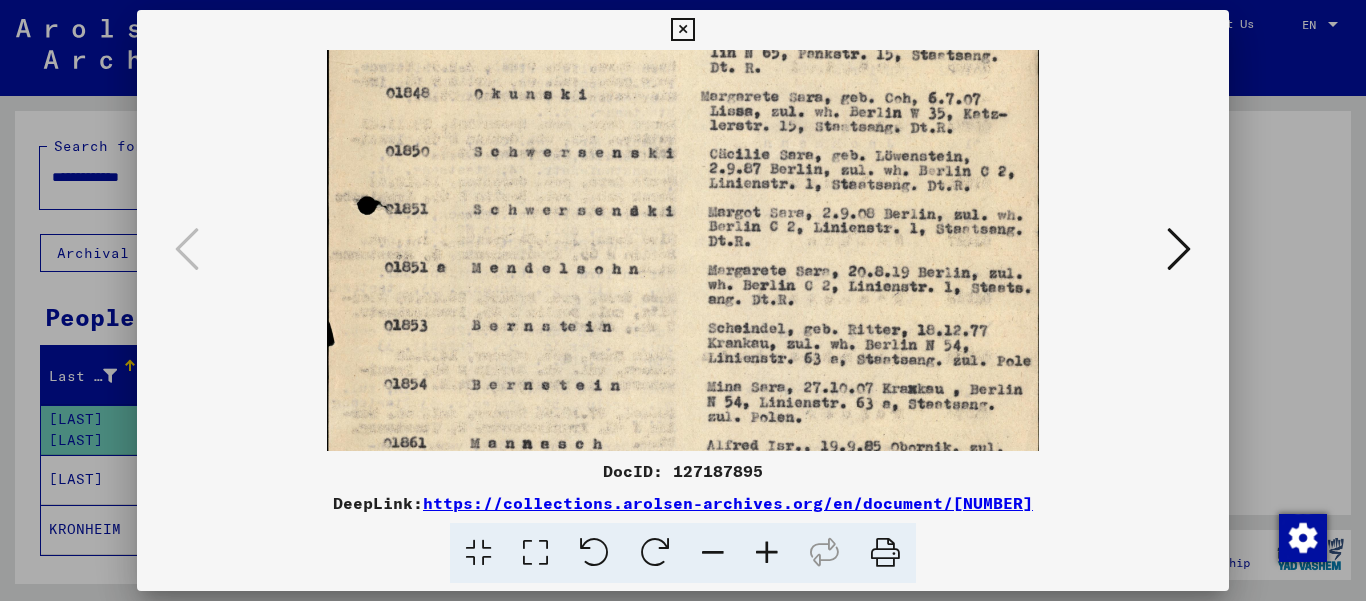 drag, startPoint x: 773, startPoint y: 338, endPoint x: 788, endPoint y: 147, distance: 191.5881 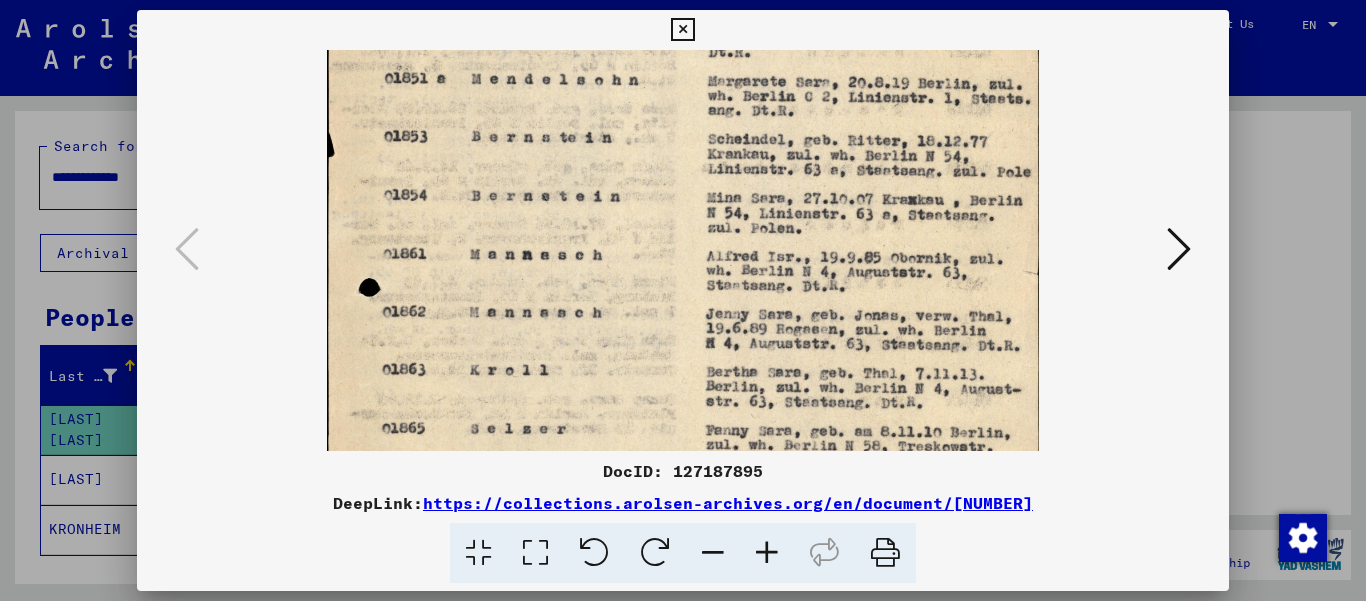 scroll, scrollTop: 381, scrollLeft: 0, axis: vertical 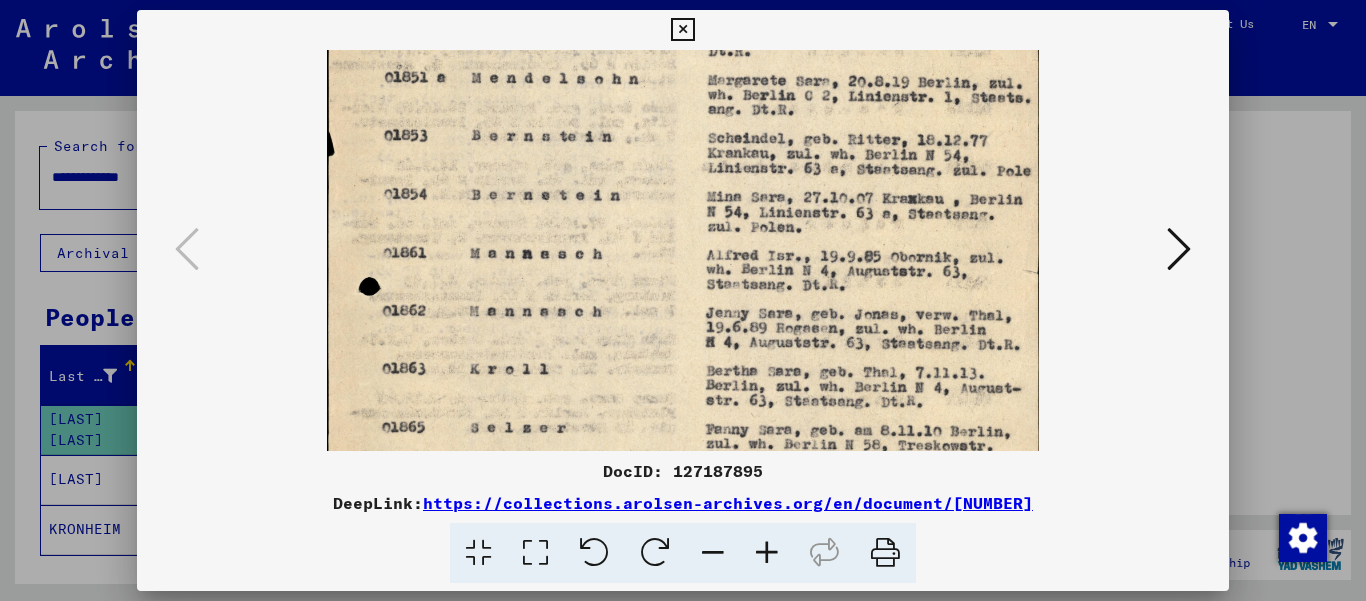 drag, startPoint x: 769, startPoint y: 327, endPoint x: 776, endPoint y: 137, distance: 190.1289 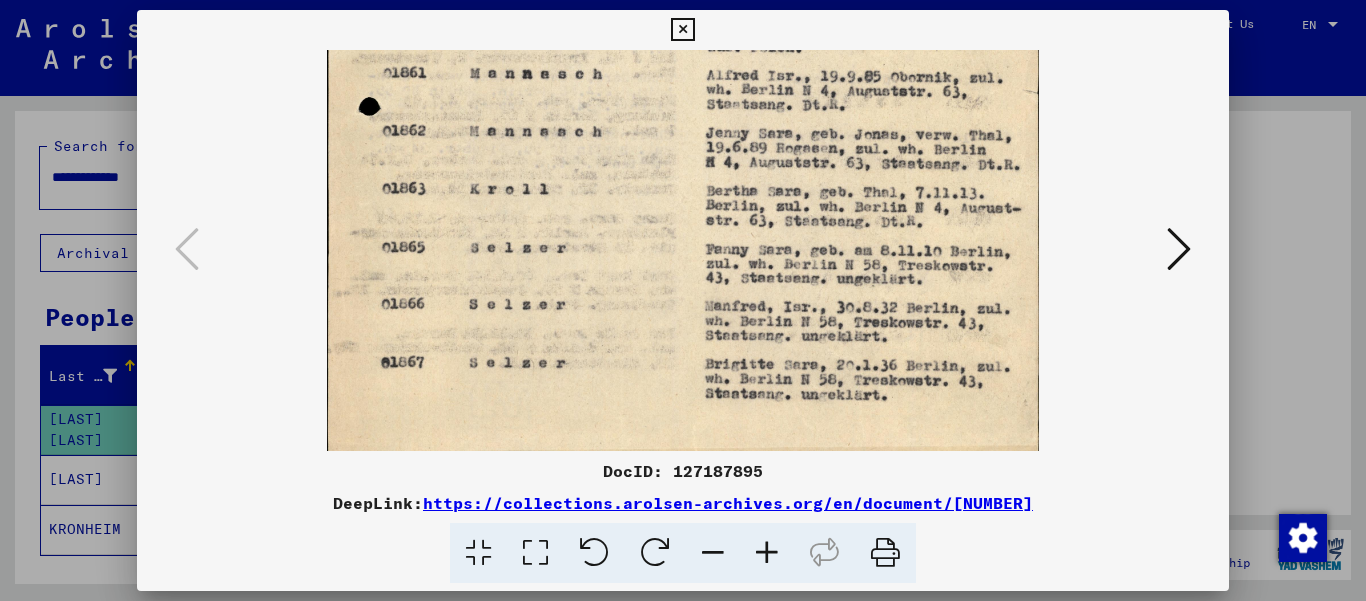 drag, startPoint x: 765, startPoint y: 307, endPoint x: 796, endPoint y: 175, distance: 135.5913 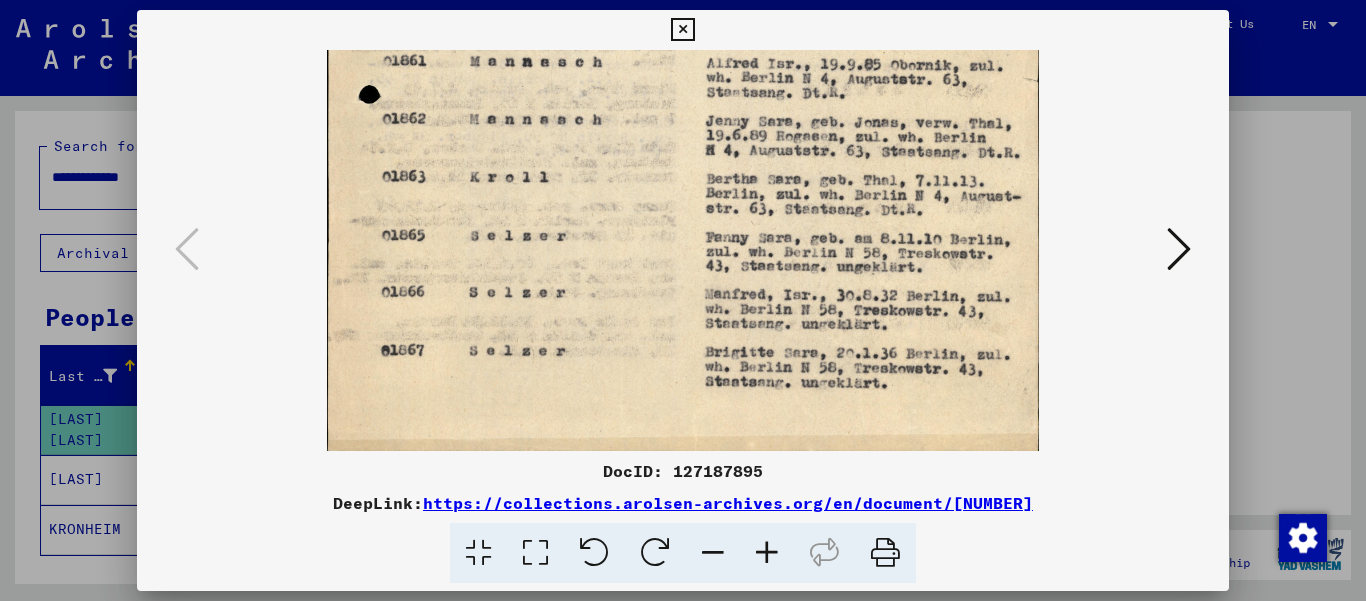 drag, startPoint x: 784, startPoint y: 285, endPoint x: 785, endPoint y: 344, distance: 59.008472 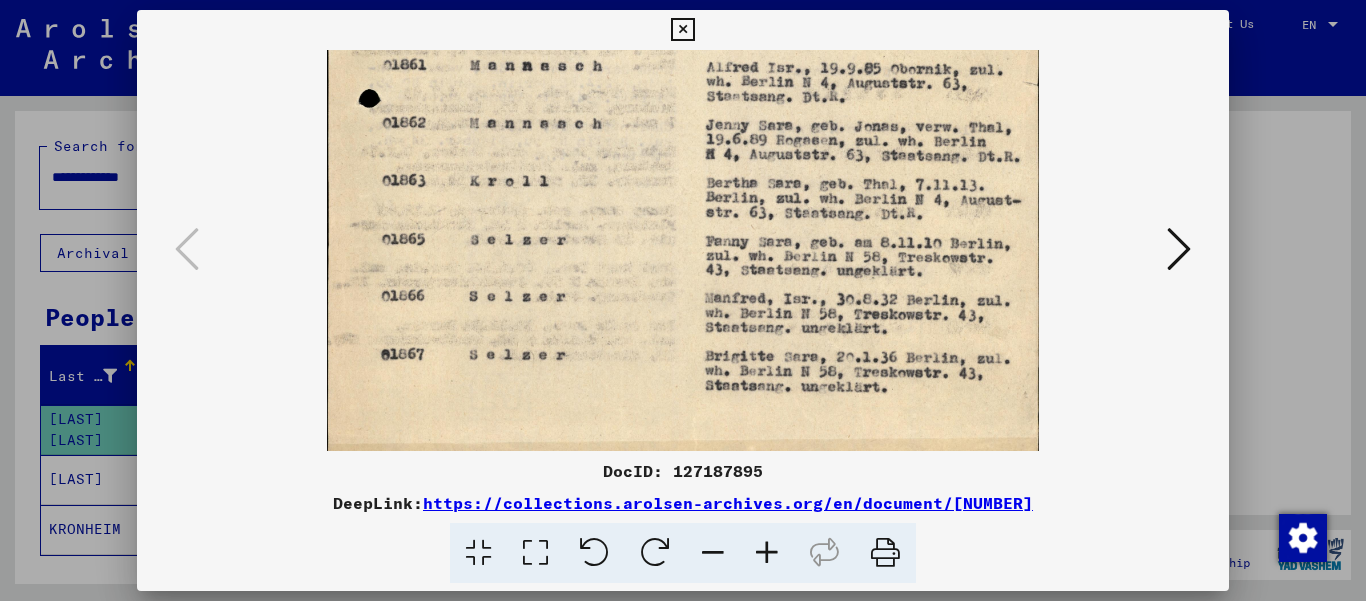 click at bounding box center (1179, 249) 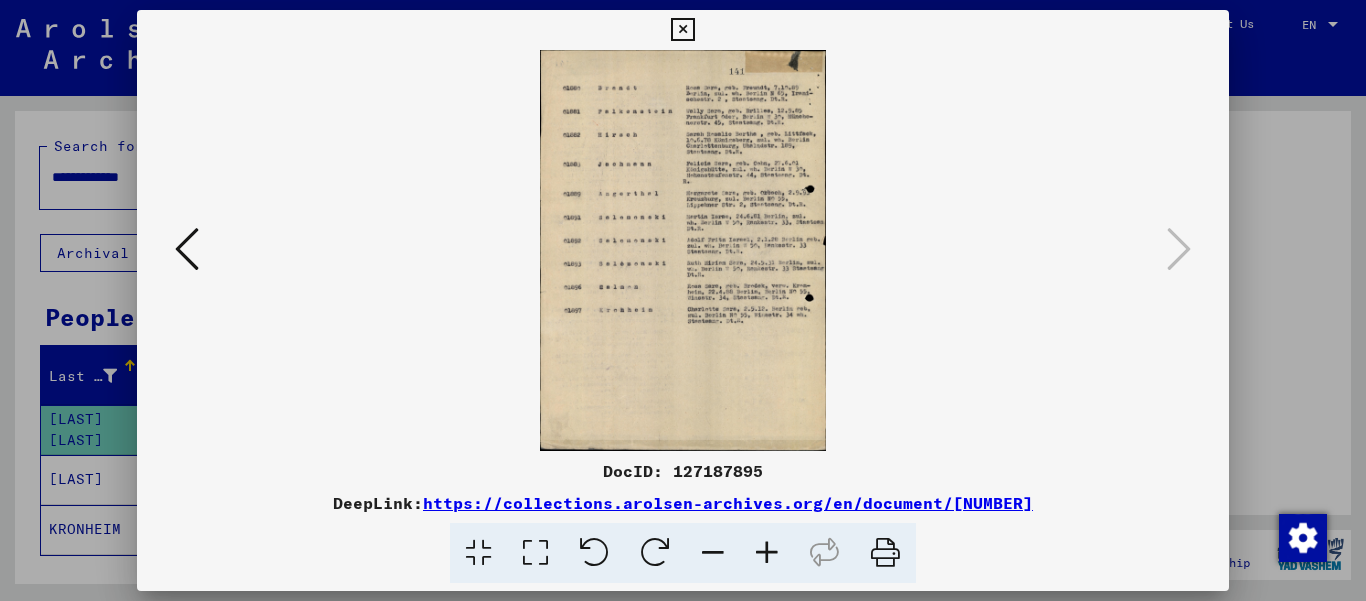 scroll, scrollTop: 0, scrollLeft: 0, axis: both 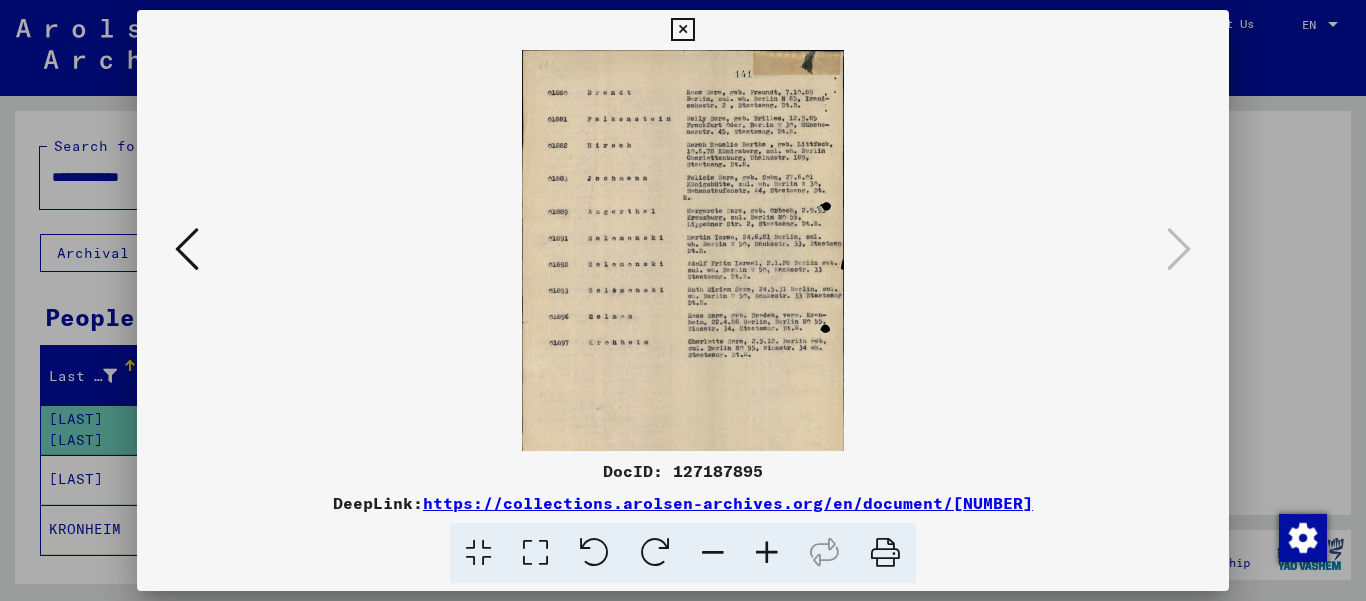 click at bounding box center (767, 553) 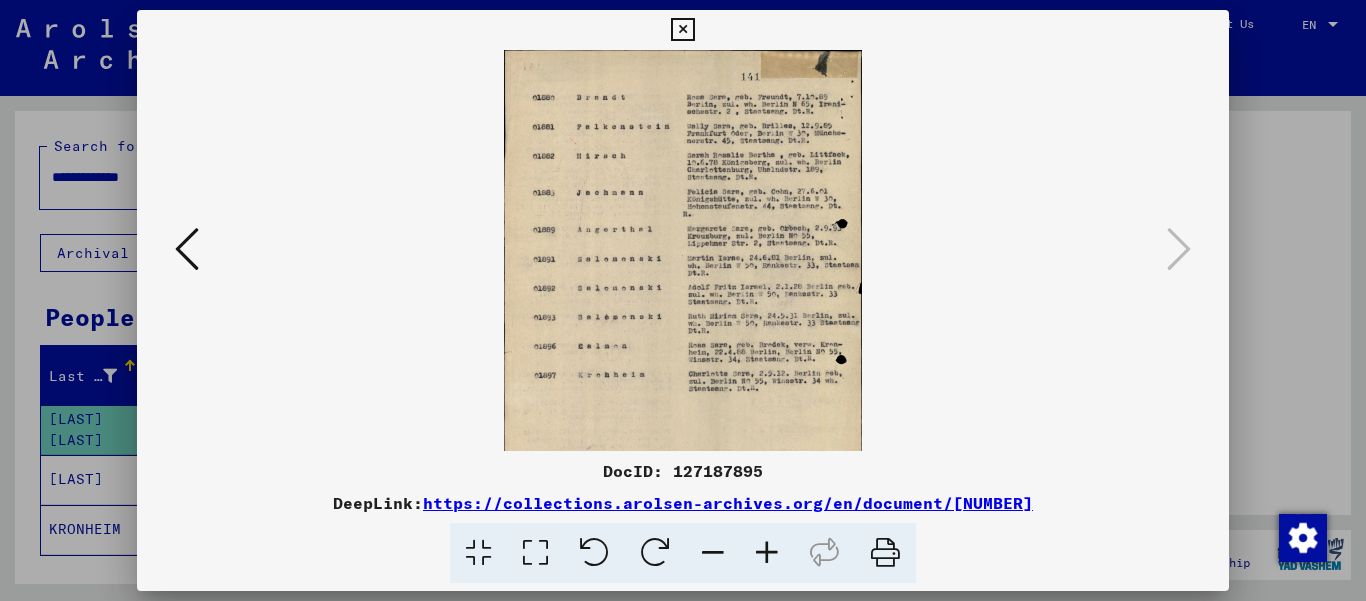 click at bounding box center (767, 553) 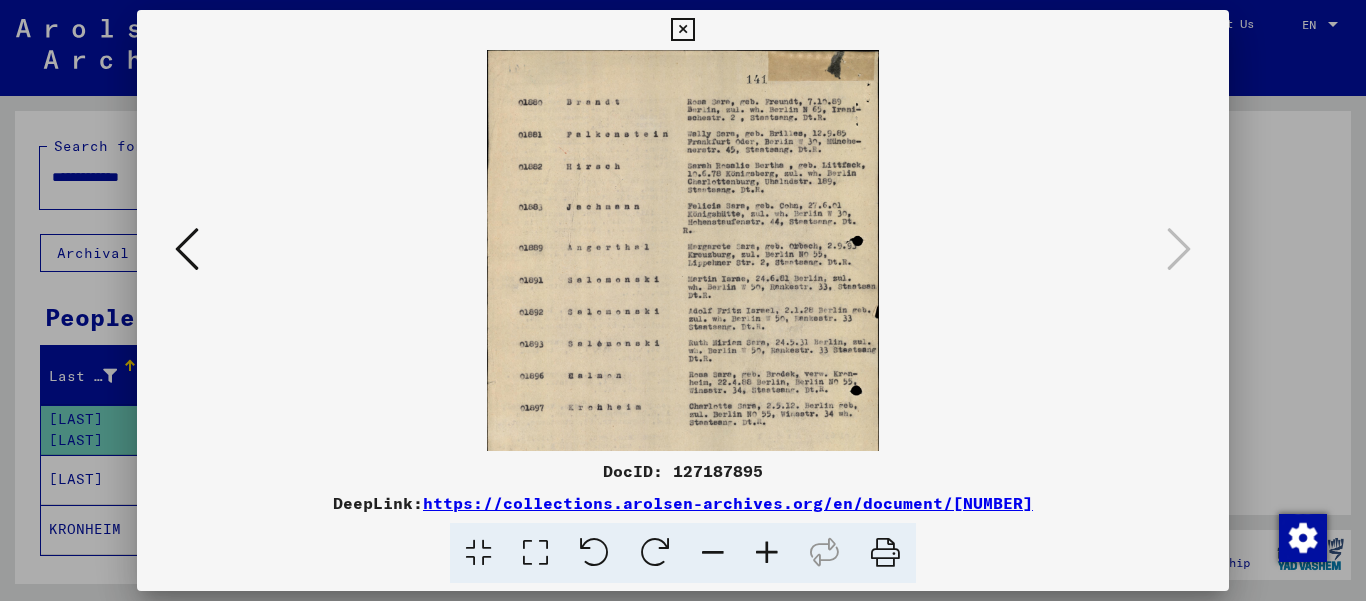 click at bounding box center (767, 553) 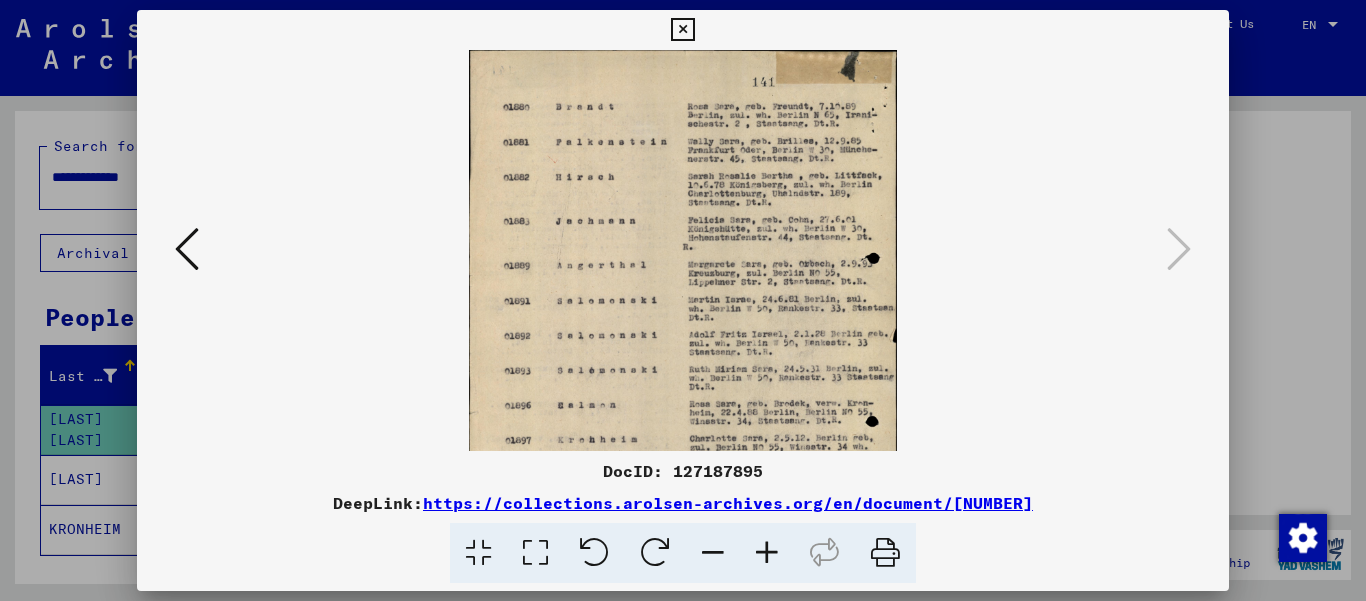 click at bounding box center (767, 553) 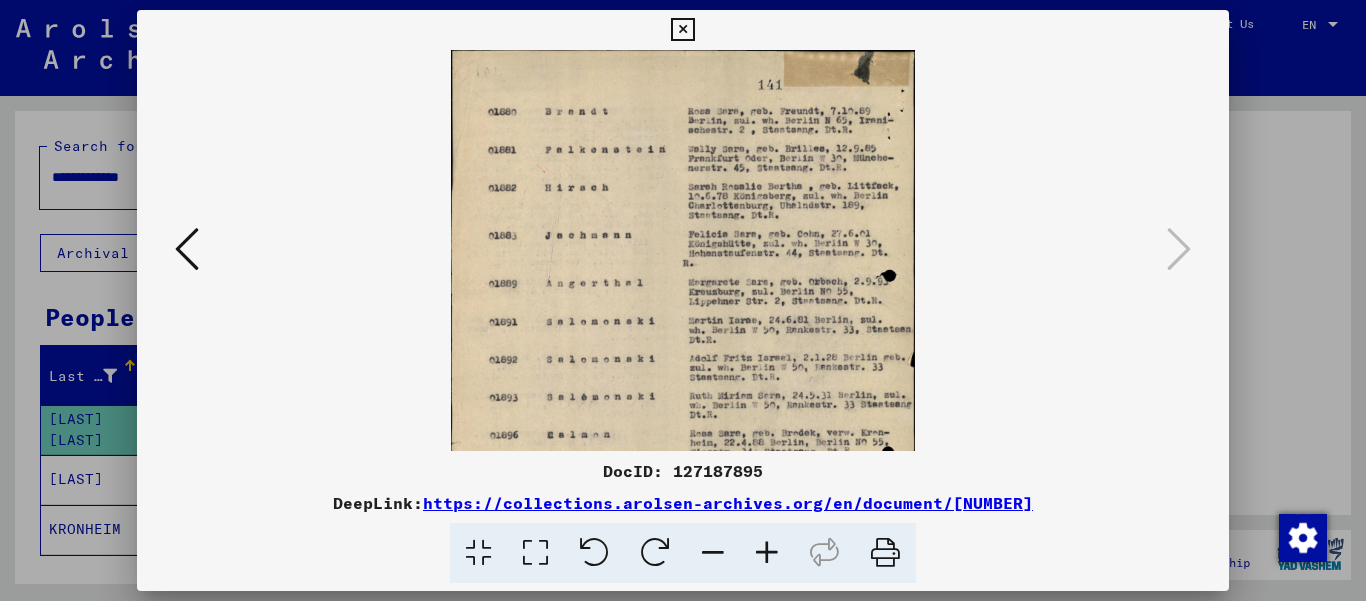 click at bounding box center [767, 553] 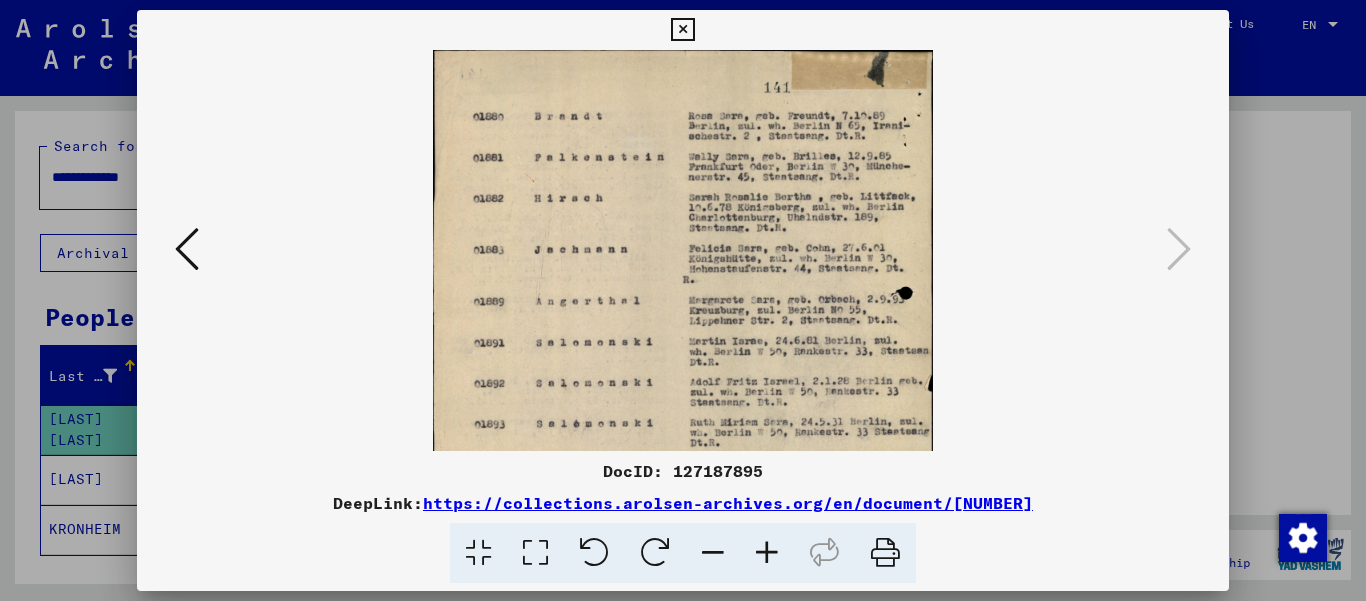 click at bounding box center (767, 553) 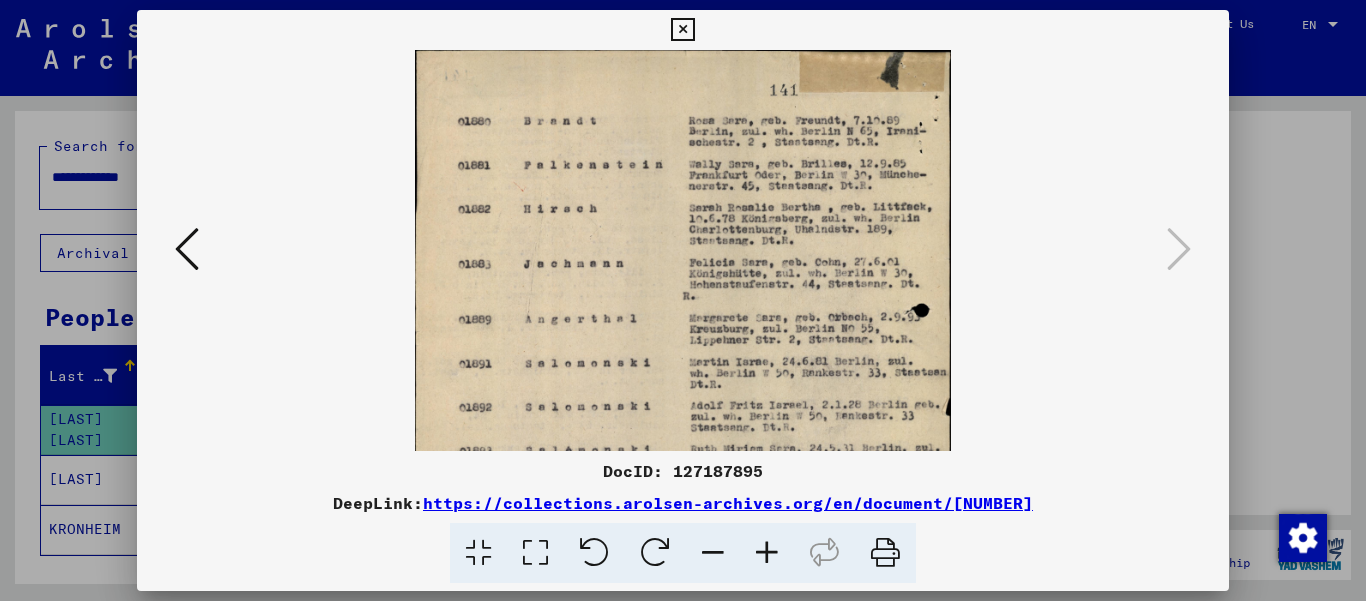 click at bounding box center (767, 553) 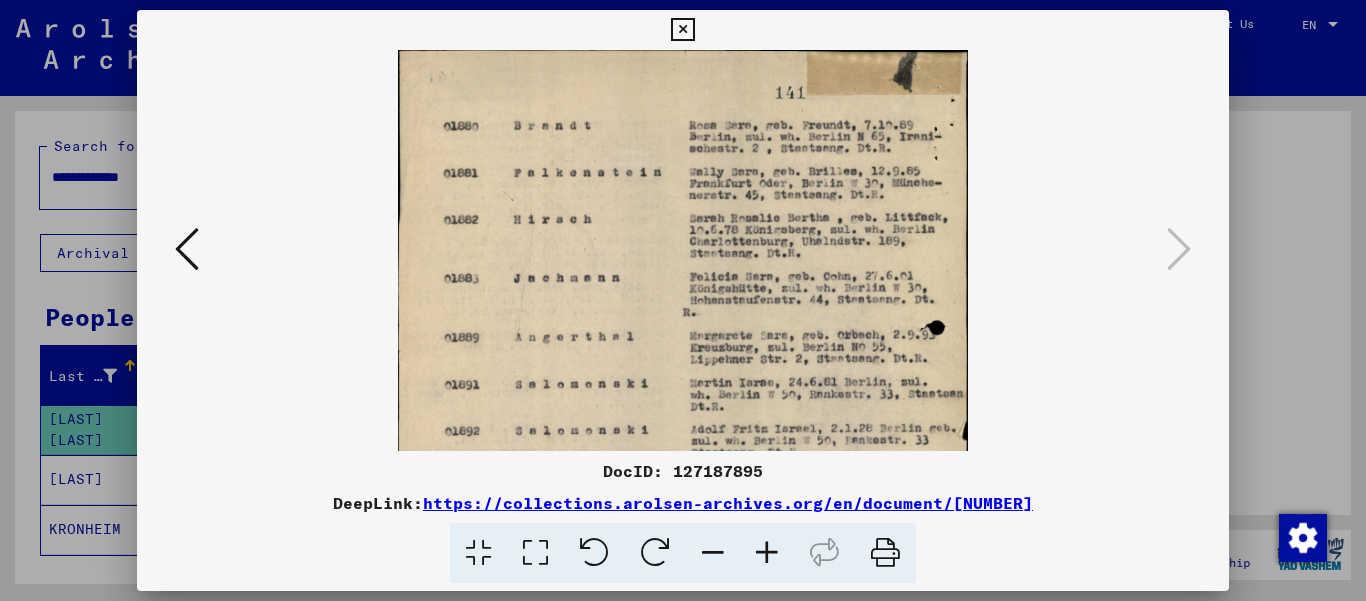 click at bounding box center [767, 553] 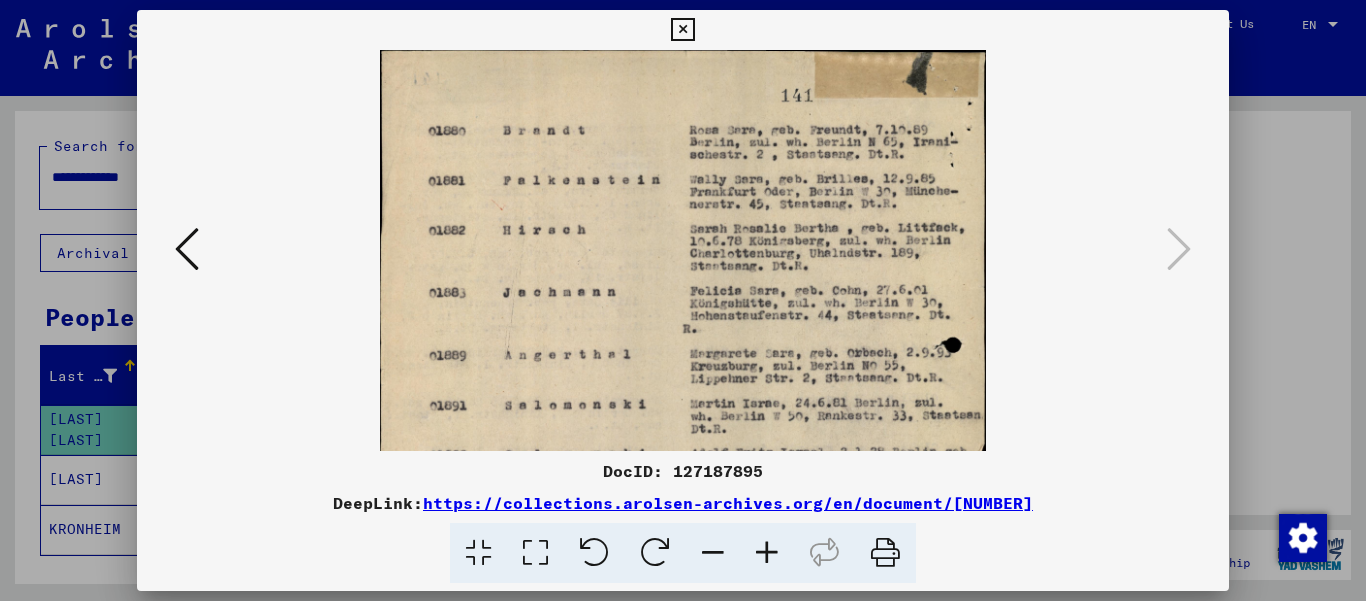 click at bounding box center (767, 553) 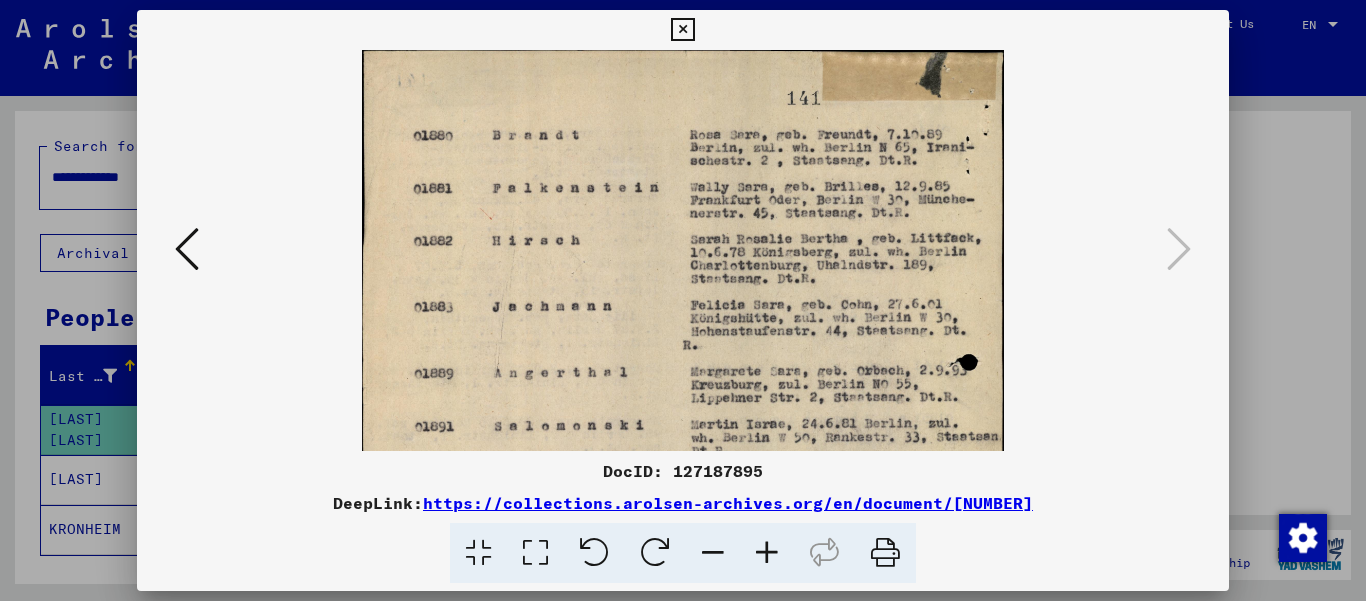 click at bounding box center [767, 553] 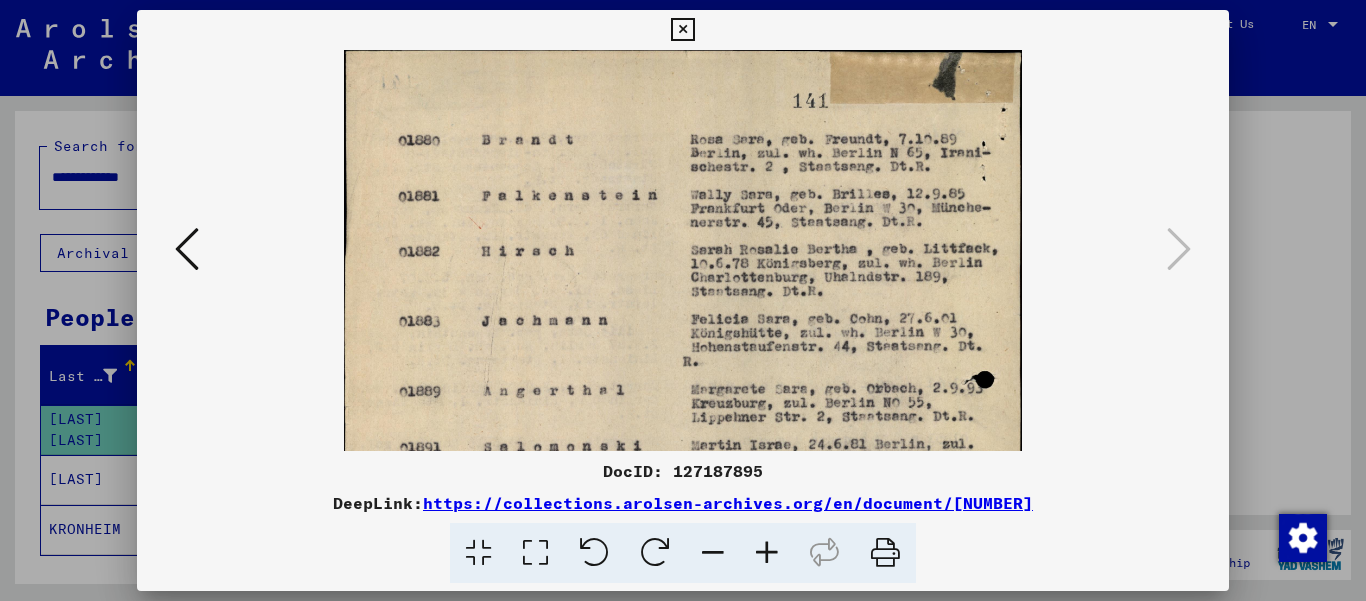 click at bounding box center [767, 553] 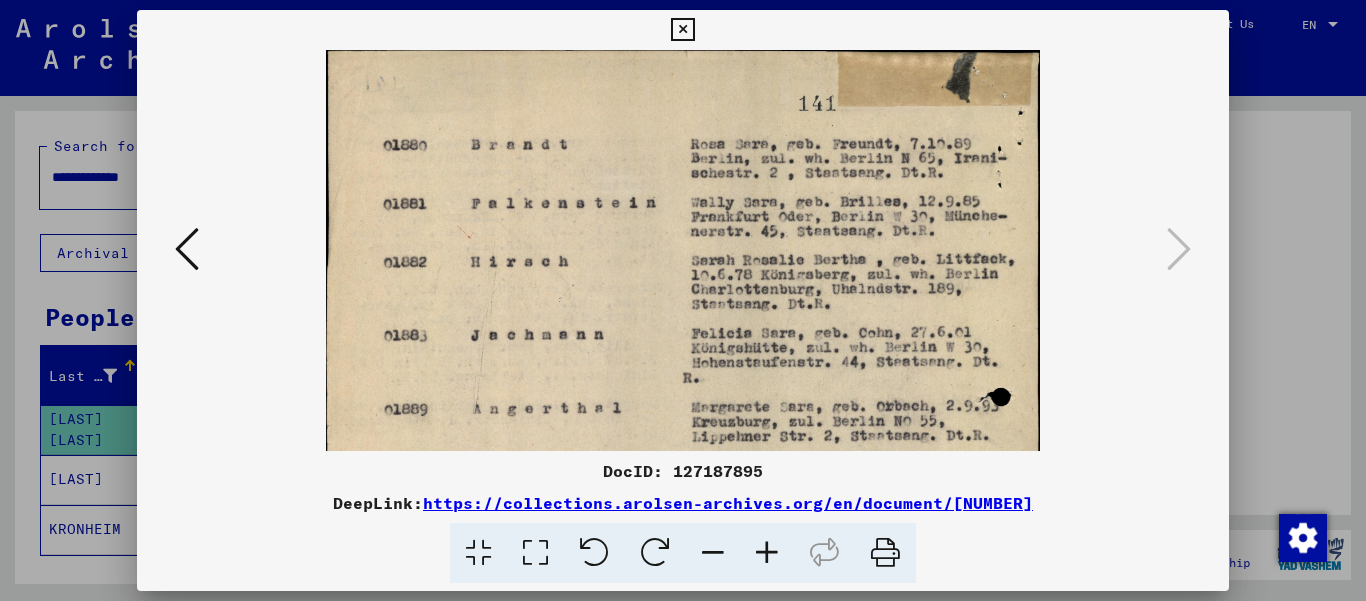 click at bounding box center [767, 553] 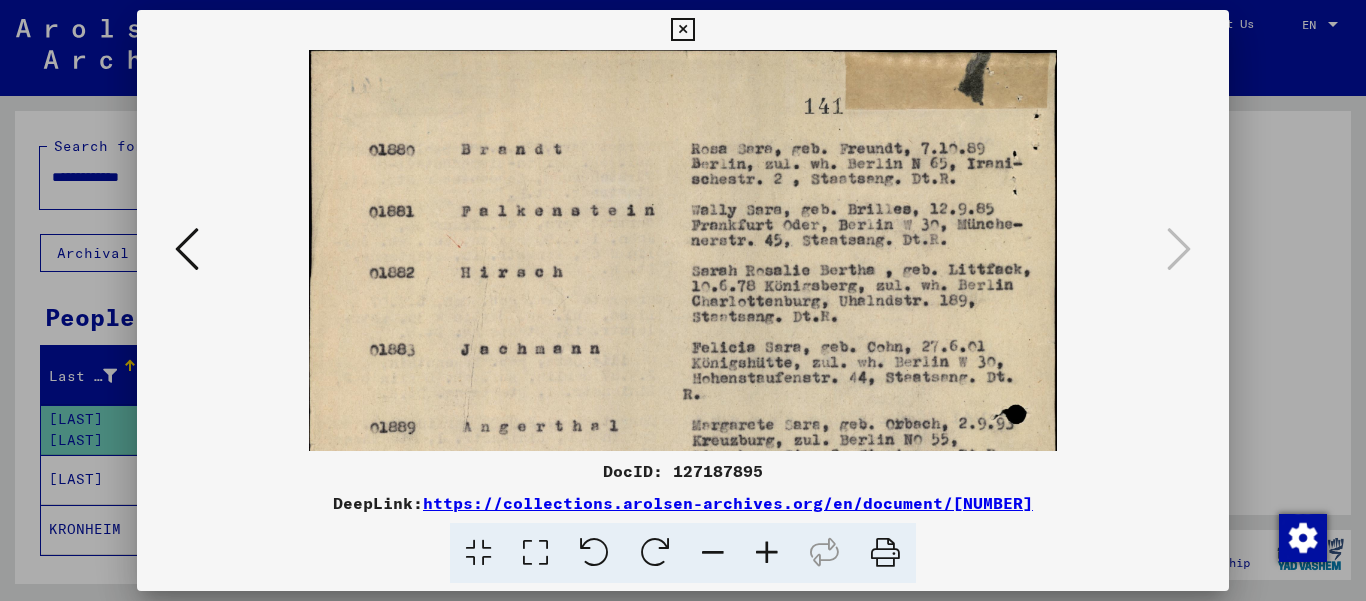 click at bounding box center (767, 553) 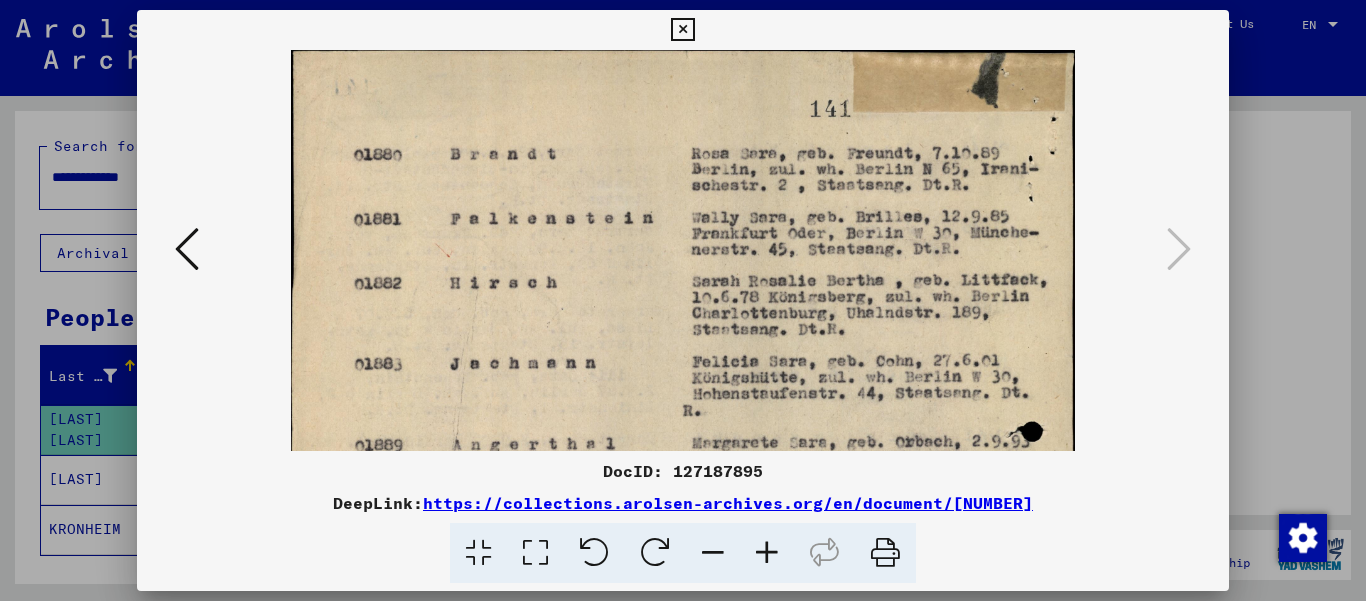 click at bounding box center (767, 553) 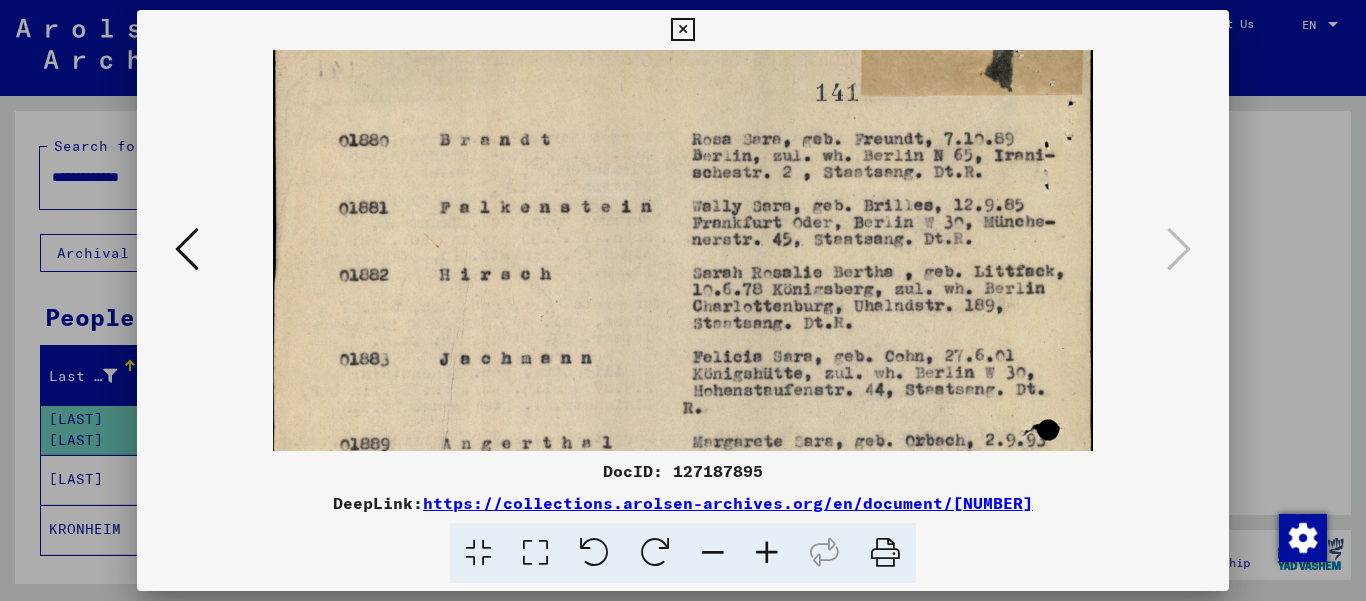 scroll, scrollTop: 13, scrollLeft: 0, axis: vertical 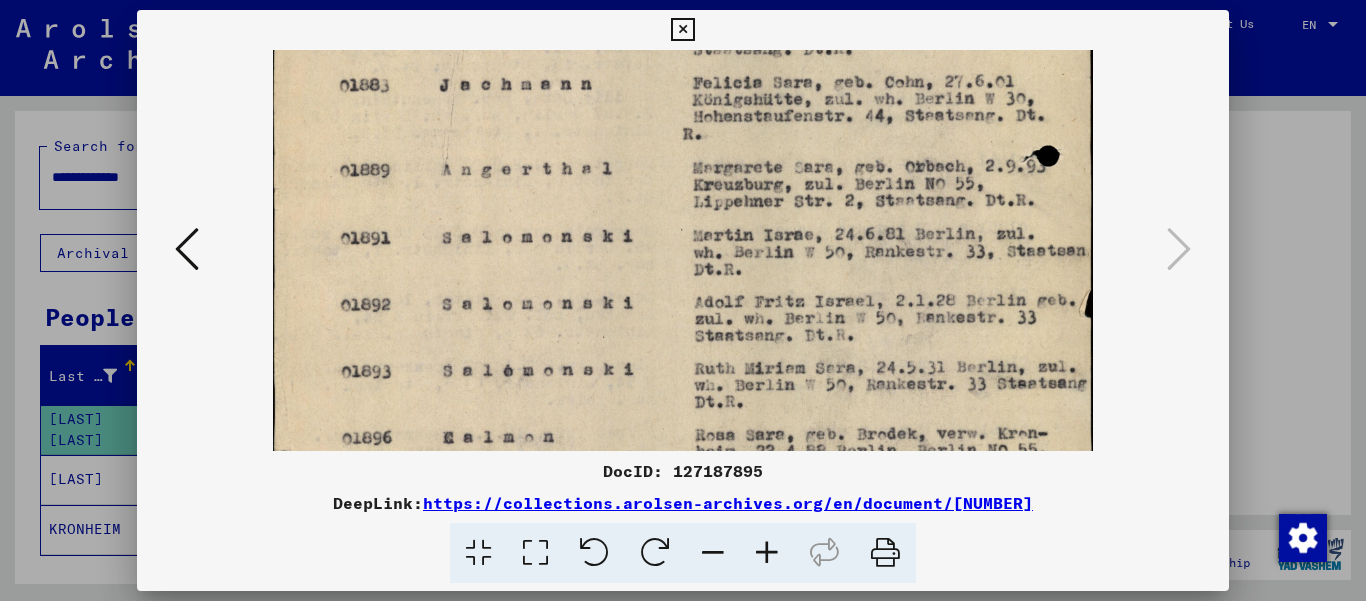 drag, startPoint x: 794, startPoint y: 374, endPoint x: 873, endPoint y: 81, distance: 303.46335 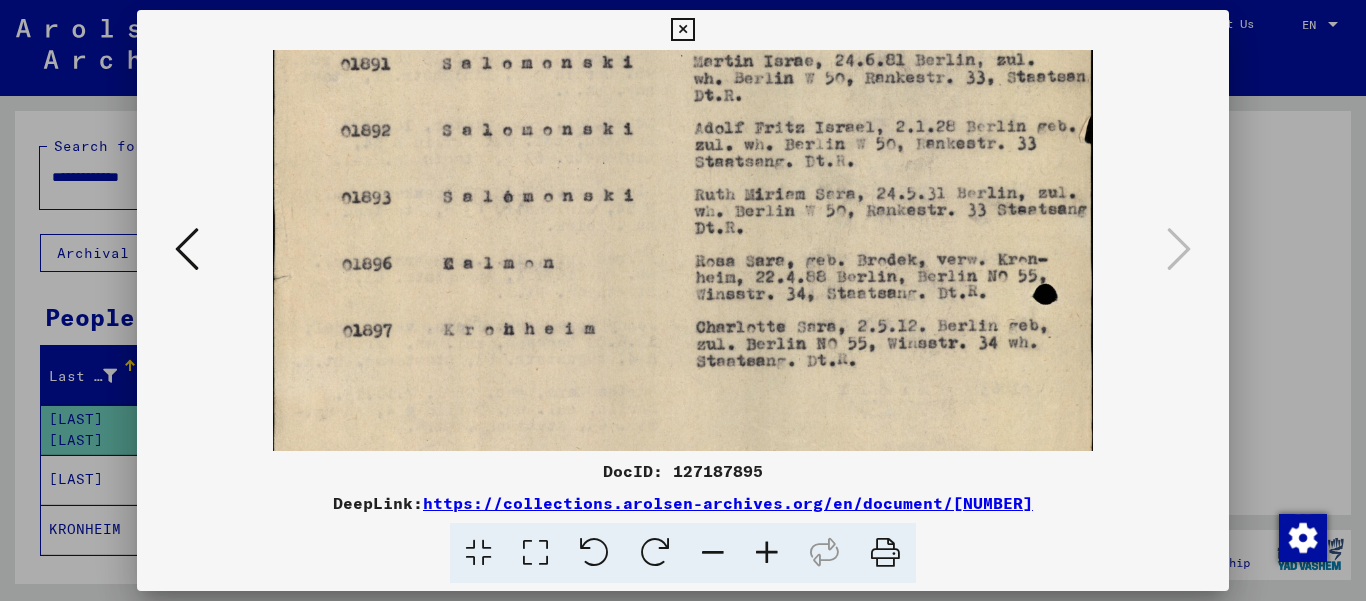 drag, startPoint x: 860, startPoint y: 300, endPoint x: 868, endPoint y: 113, distance: 187.17105 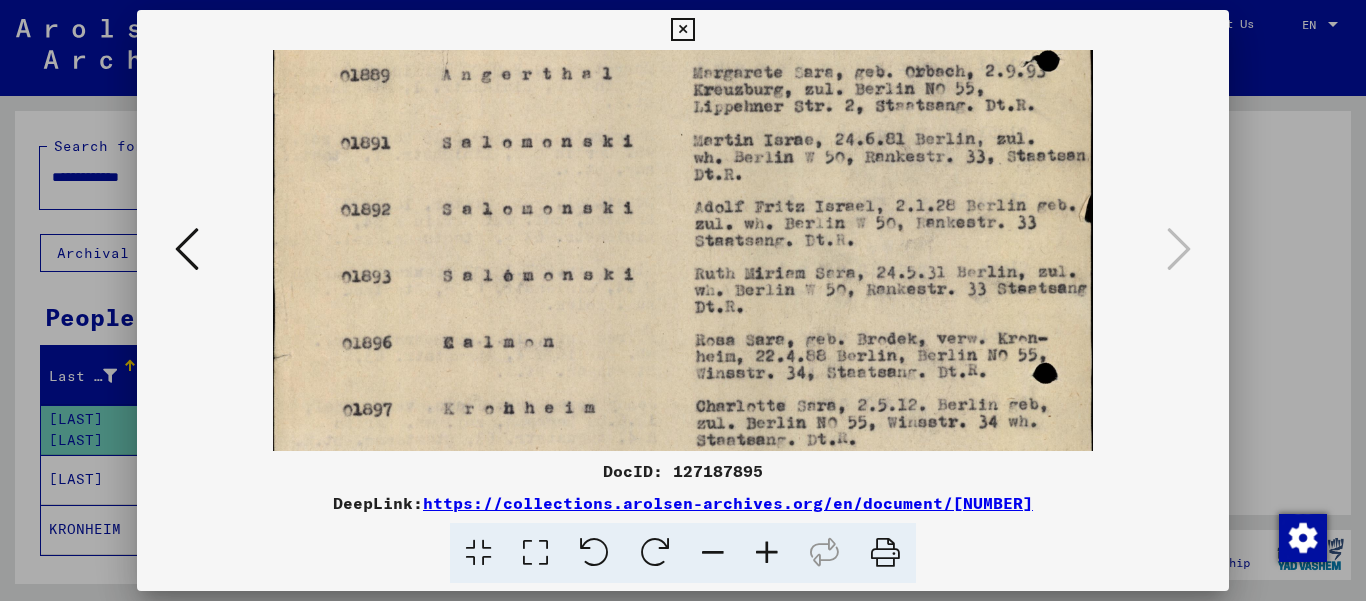 scroll, scrollTop: 410, scrollLeft: 0, axis: vertical 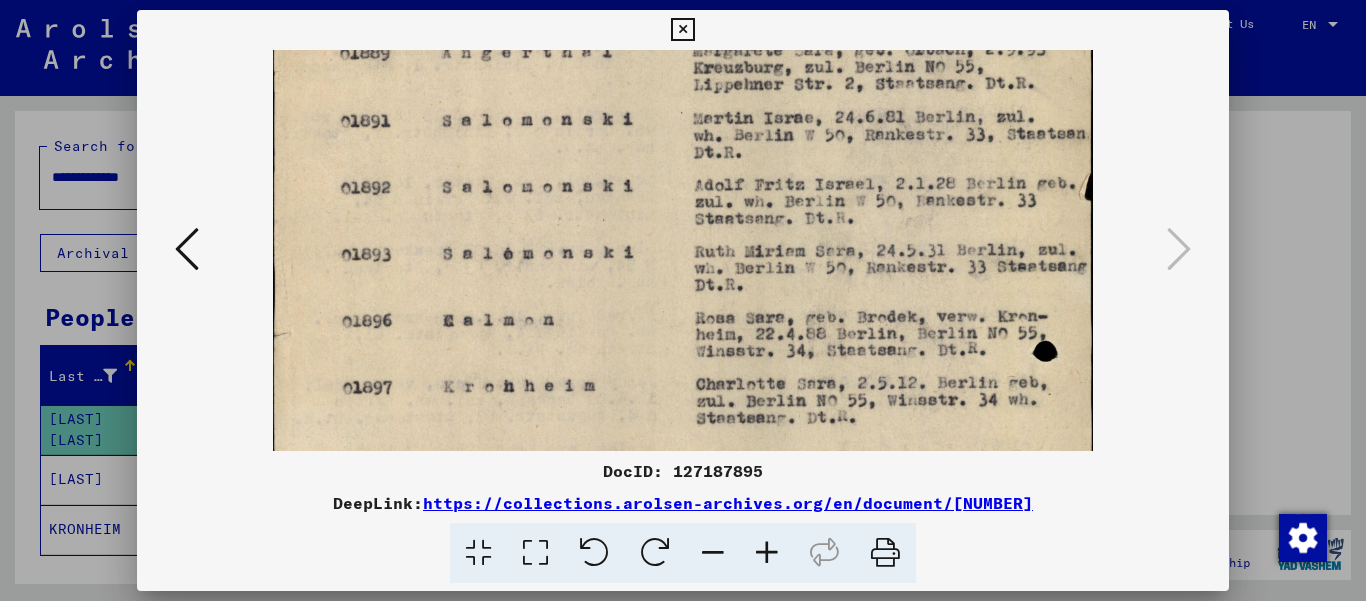 drag, startPoint x: 825, startPoint y: 211, endPoint x: 830, endPoint y: 270, distance: 59.211487 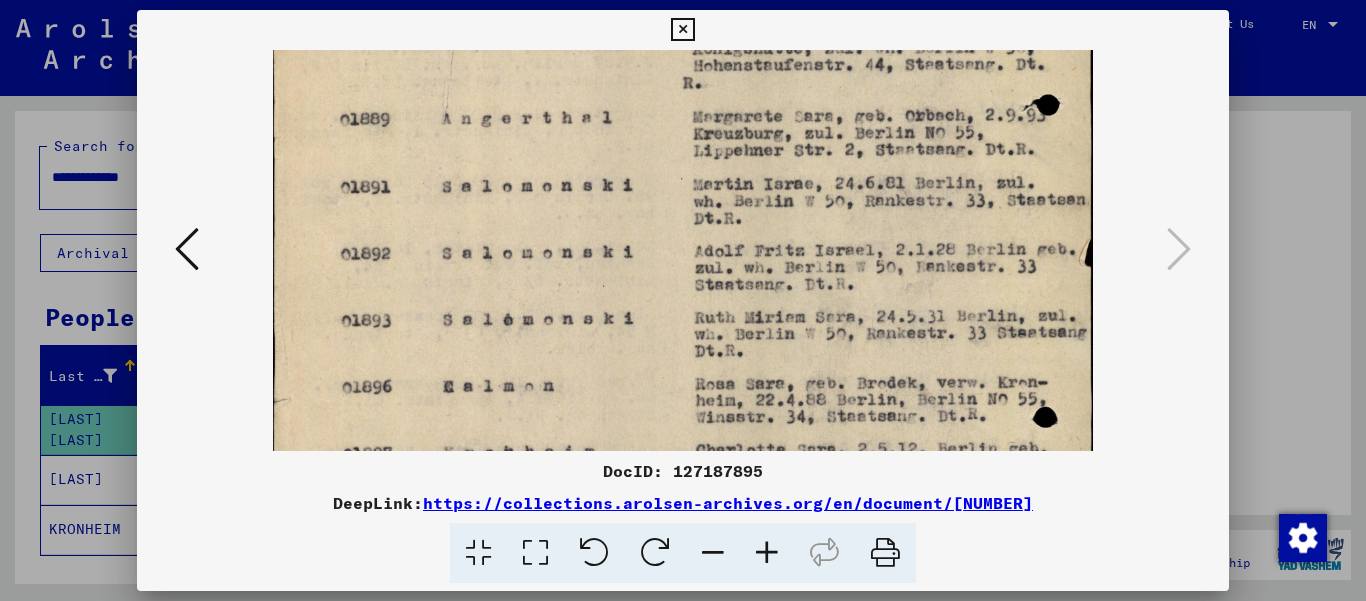 scroll, scrollTop: 319, scrollLeft: 0, axis: vertical 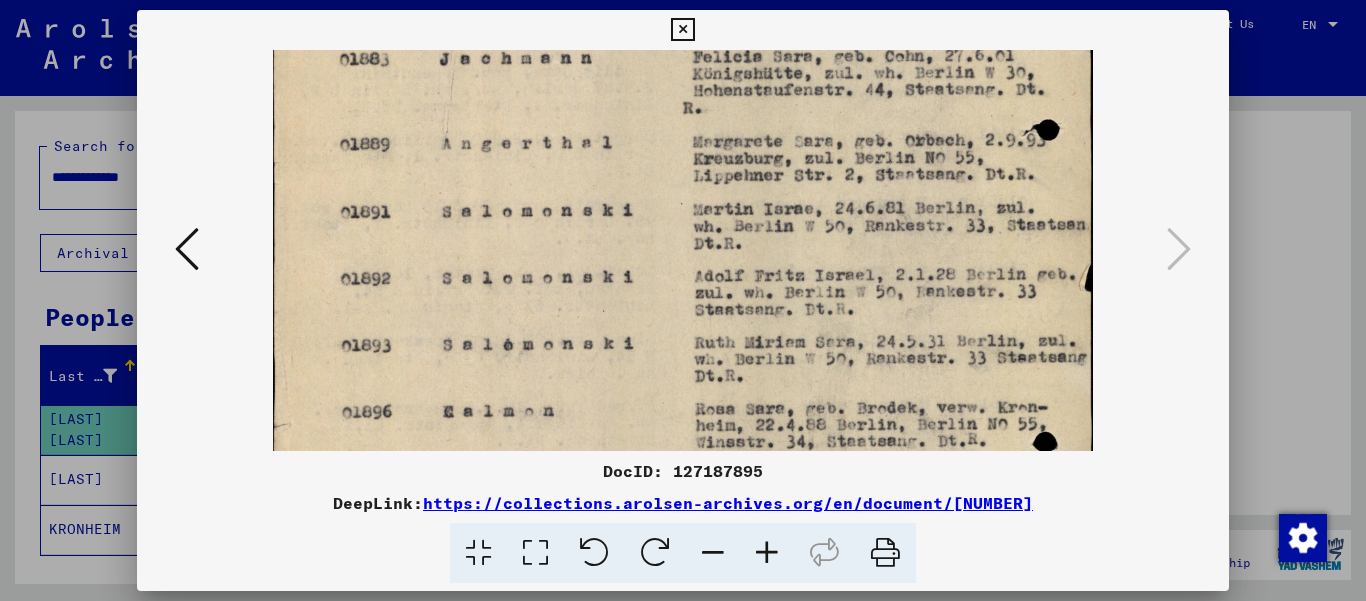 drag, startPoint x: 731, startPoint y: 222, endPoint x: 818, endPoint y: 262, distance: 95.7549 